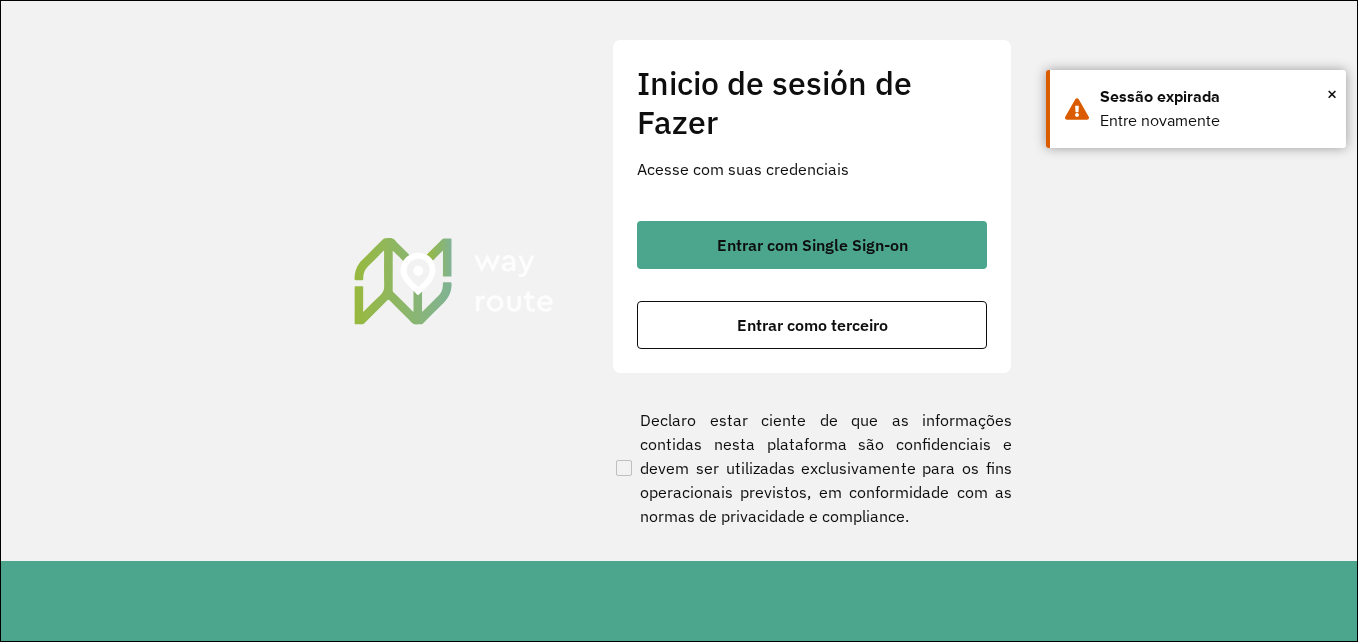 scroll, scrollTop: 0, scrollLeft: 0, axis: both 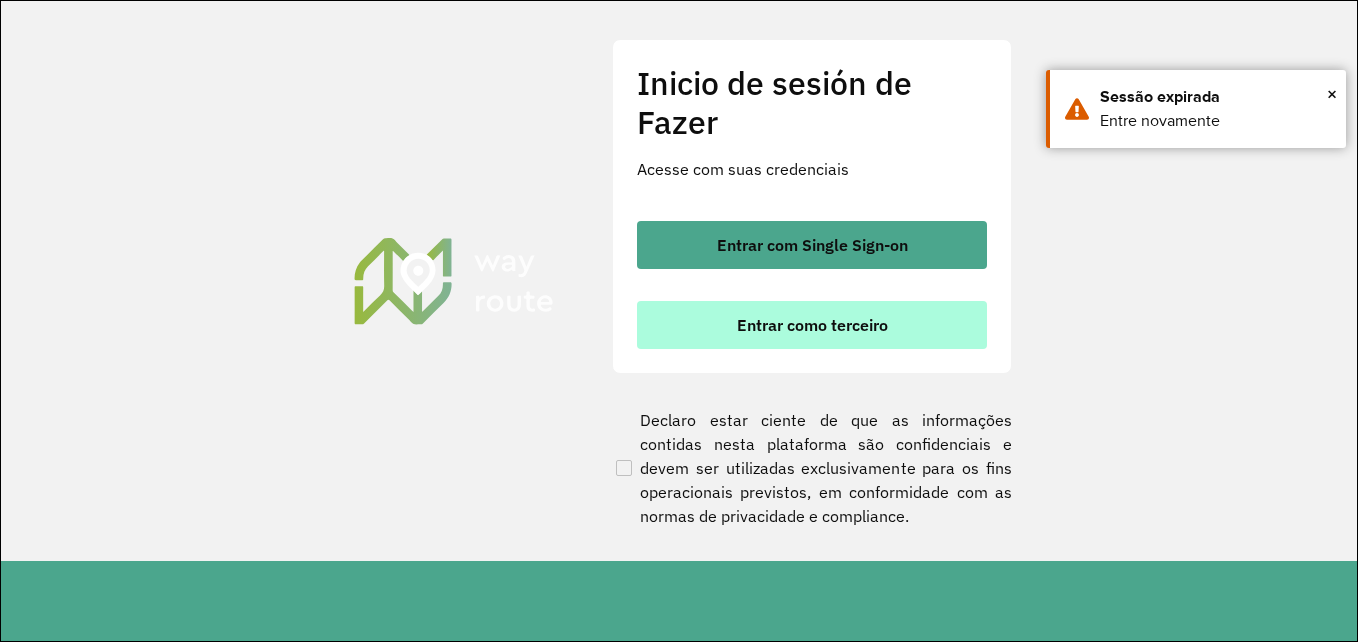 click on "Entrar como terceiro" at bounding box center [812, 325] 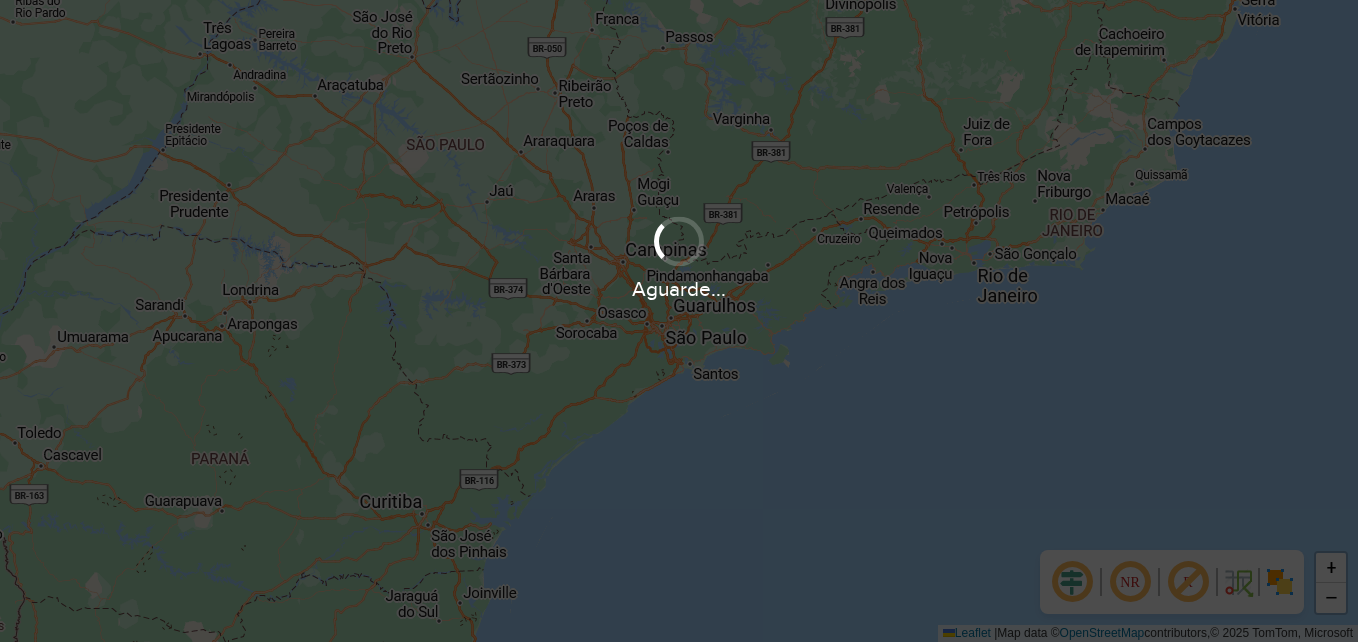 scroll, scrollTop: 0, scrollLeft: 0, axis: both 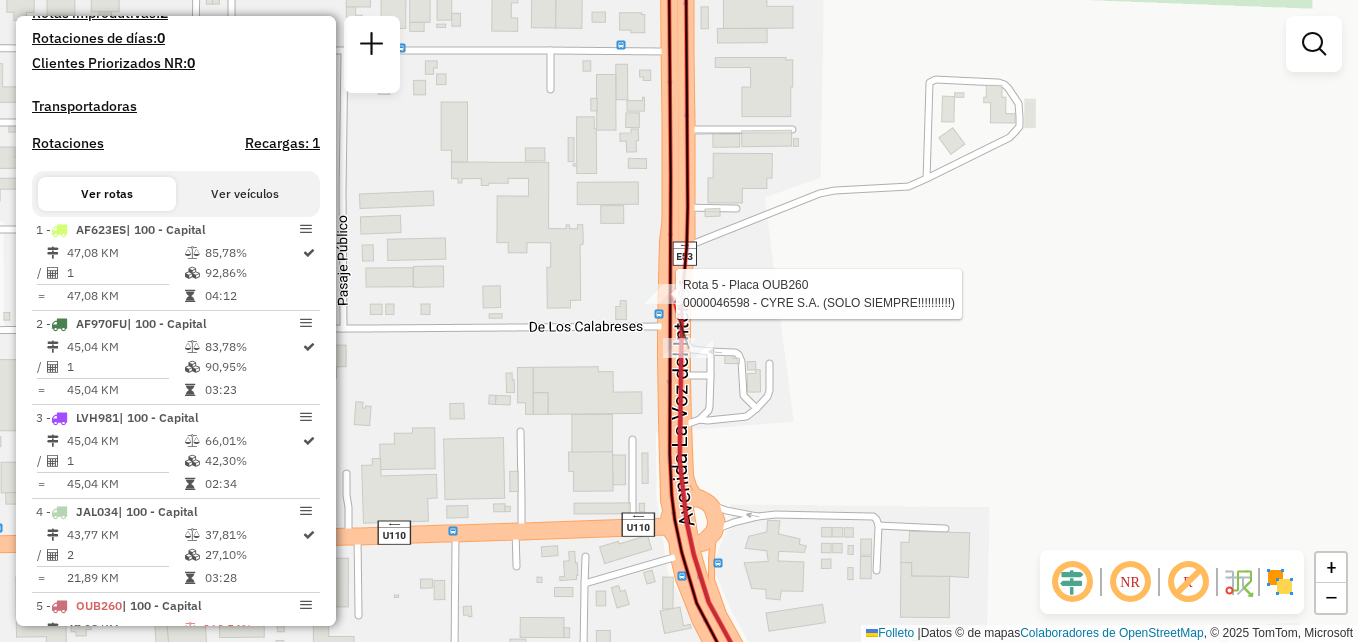select on "**********" 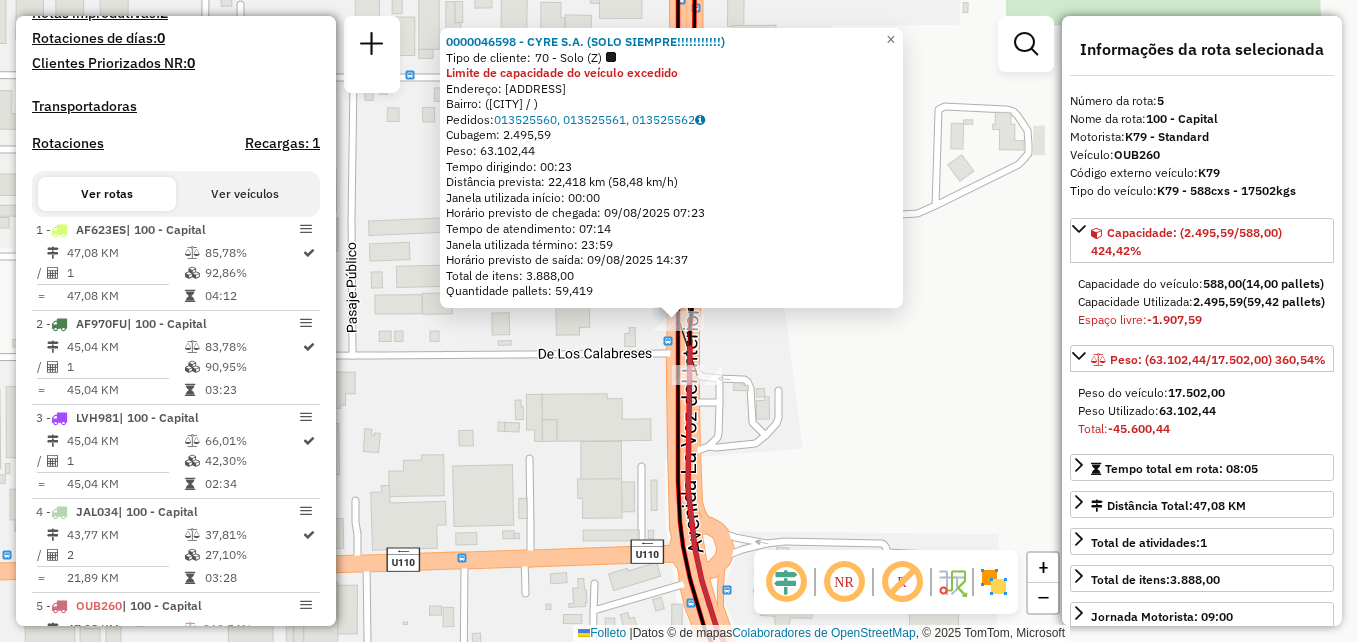 scroll, scrollTop: 599, scrollLeft: 0, axis: vertical 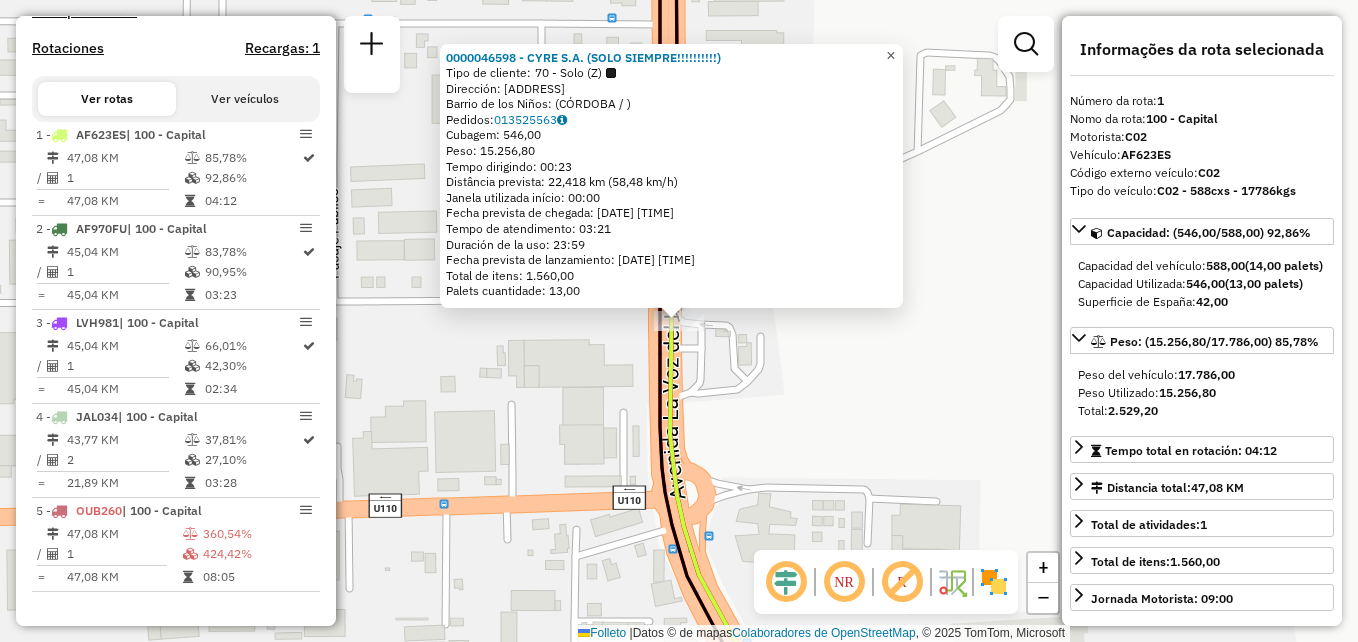 drag, startPoint x: 903, startPoint y: 49, endPoint x: 896, endPoint y: 61, distance: 13.892444 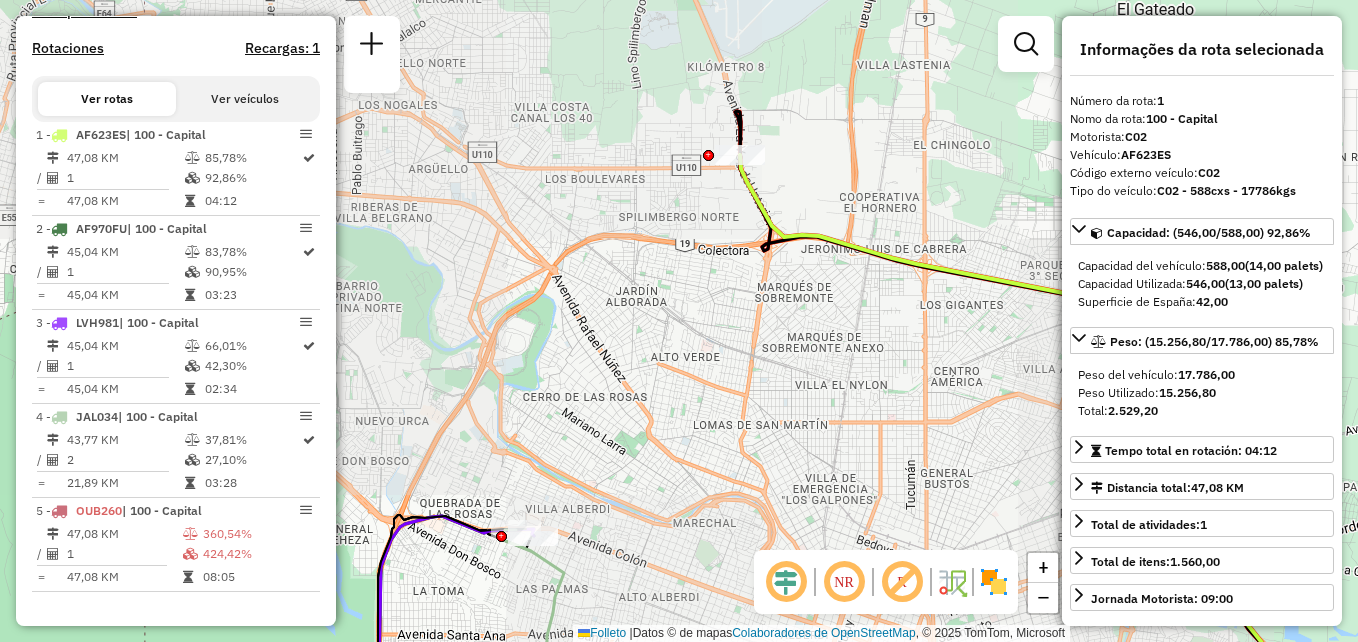 drag, startPoint x: 681, startPoint y: 454, endPoint x: 775, endPoint y: 164, distance: 304.85406 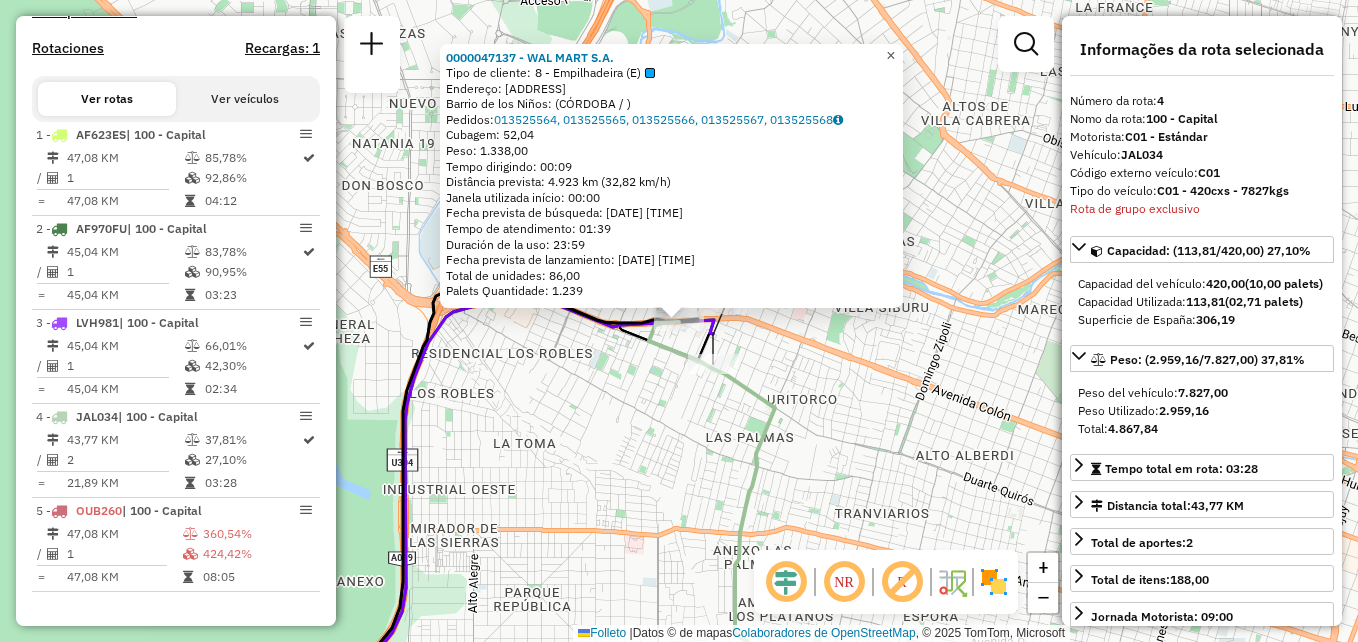 click on "×" 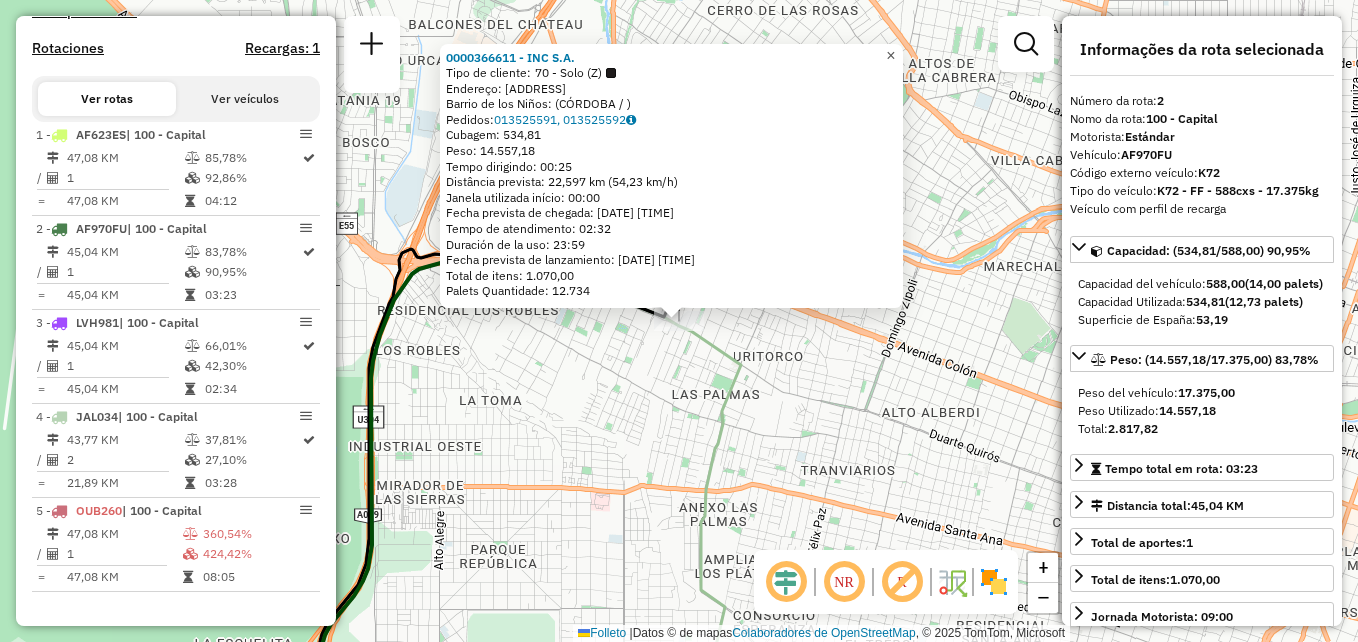 click on "×" 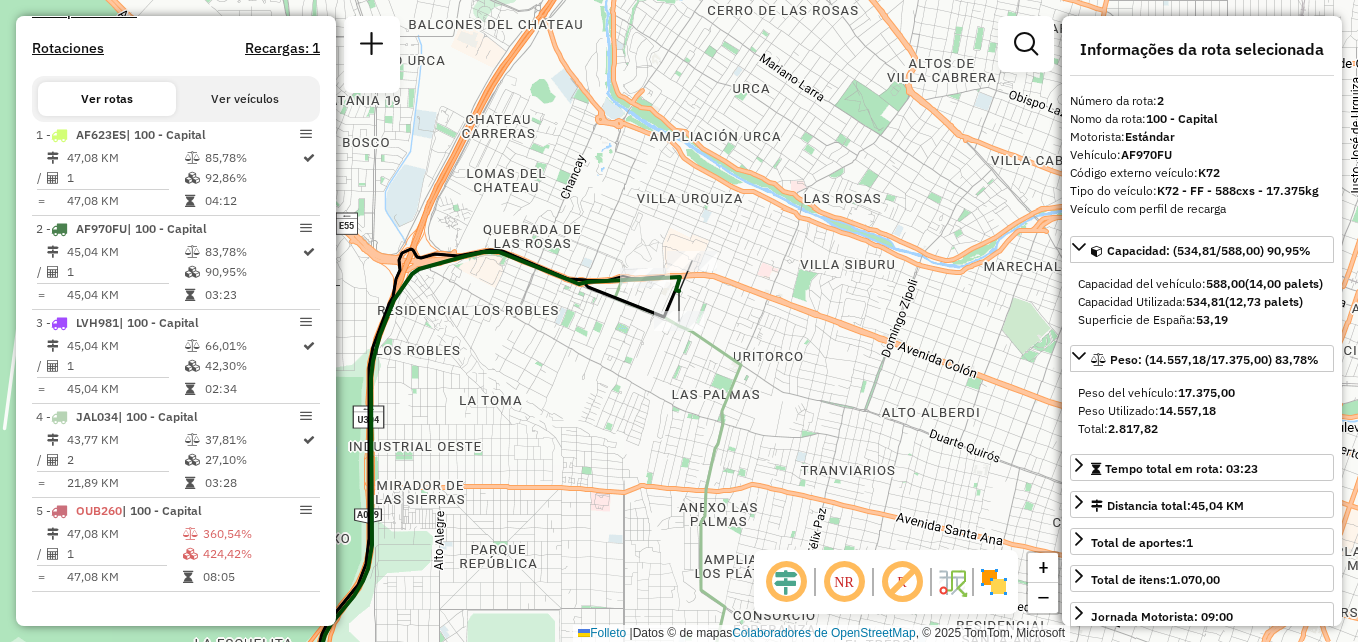 drag, startPoint x: 727, startPoint y: 436, endPoint x: 689, endPoint y: 198, distance: 241.01453 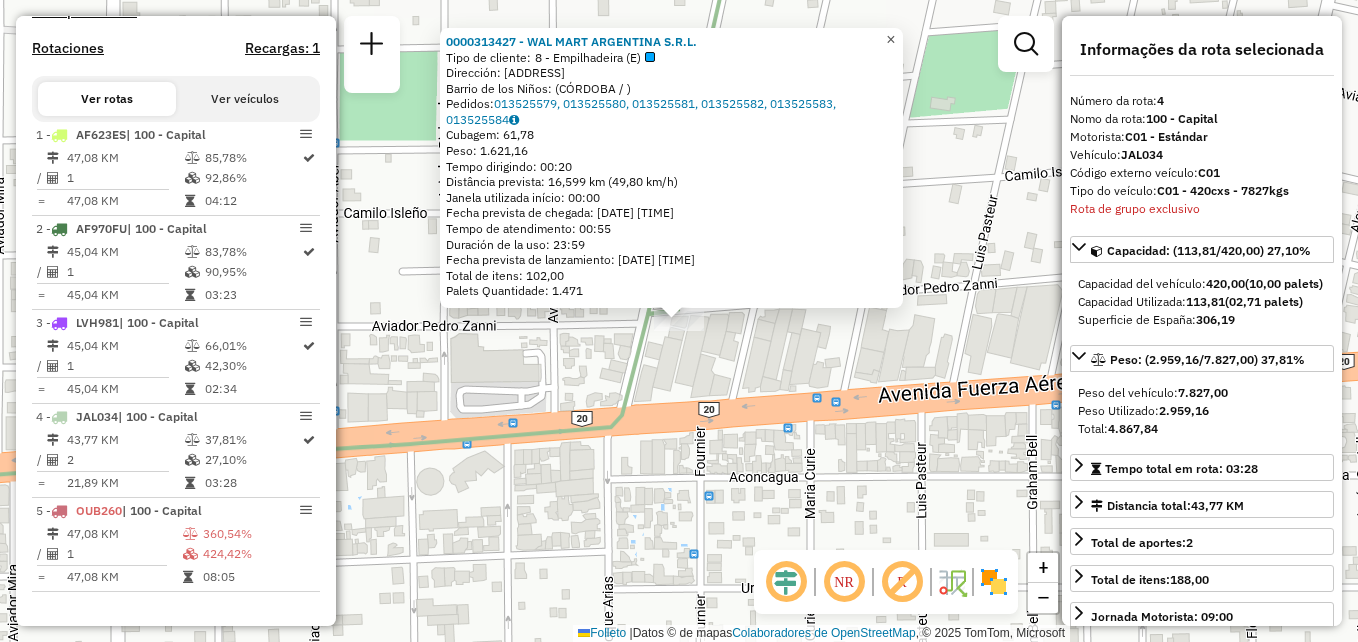 click on "×" 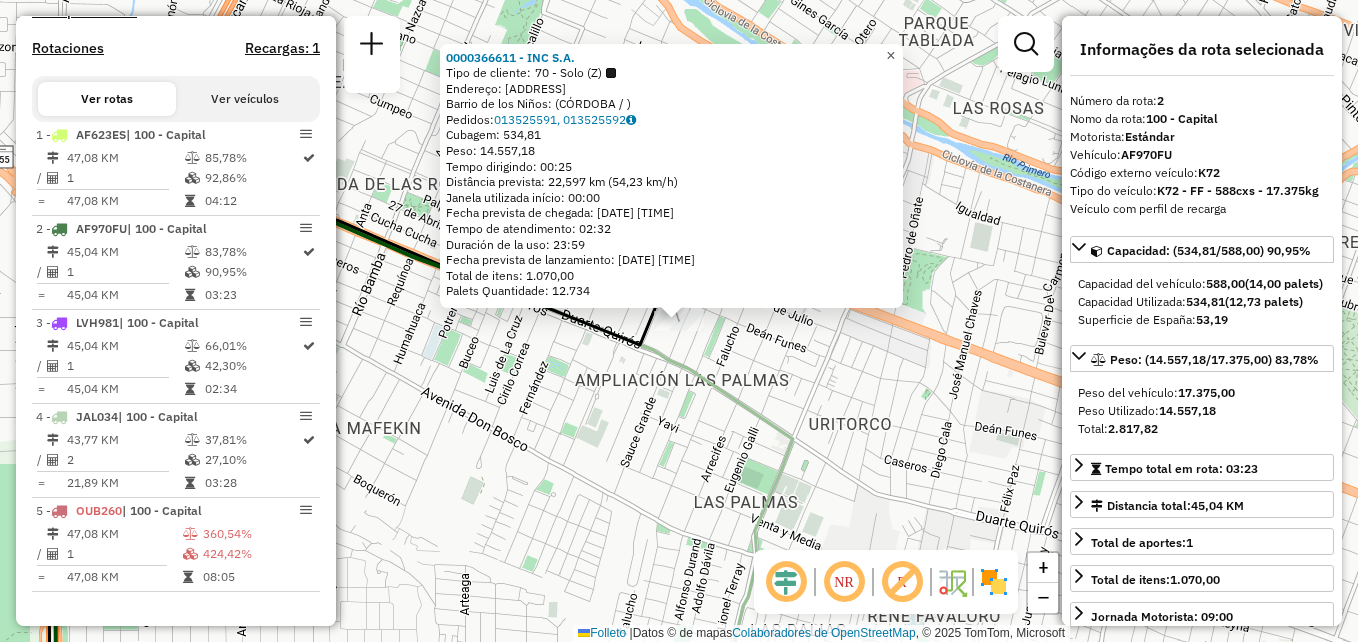 click on "×" 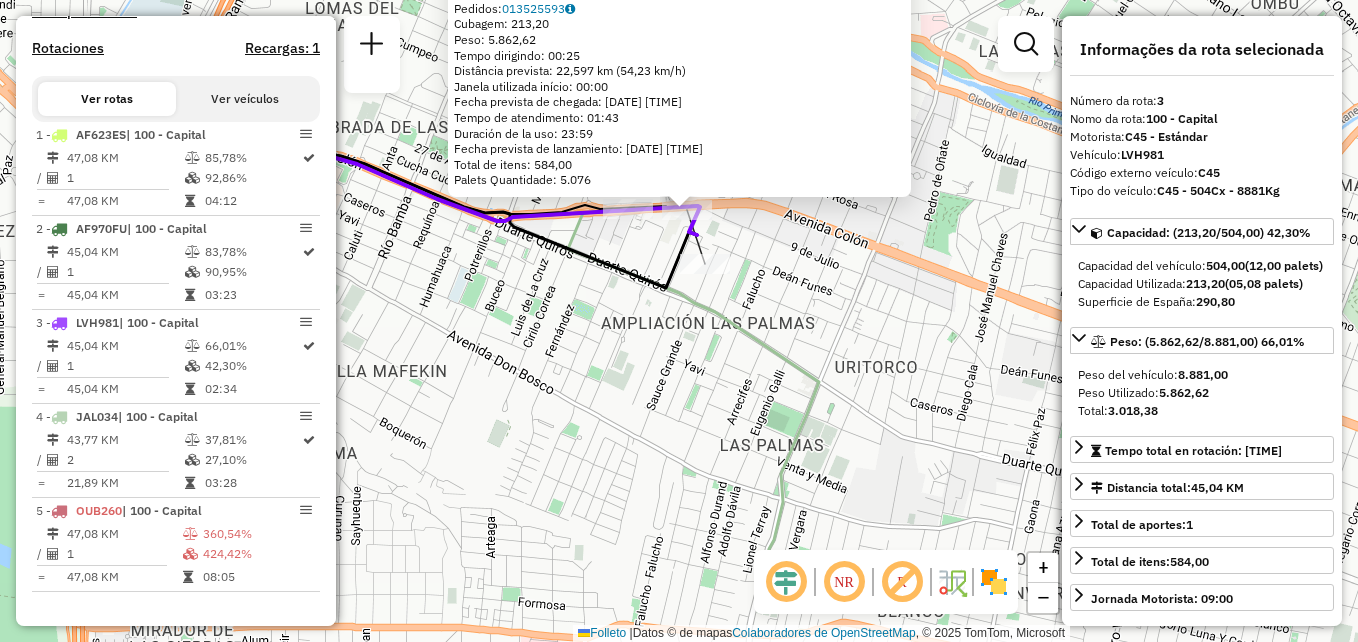 drag, startPoint x: 875, startPoint y: 238, endPoint x: 887, endPoint y: 105, distance: 133.54025 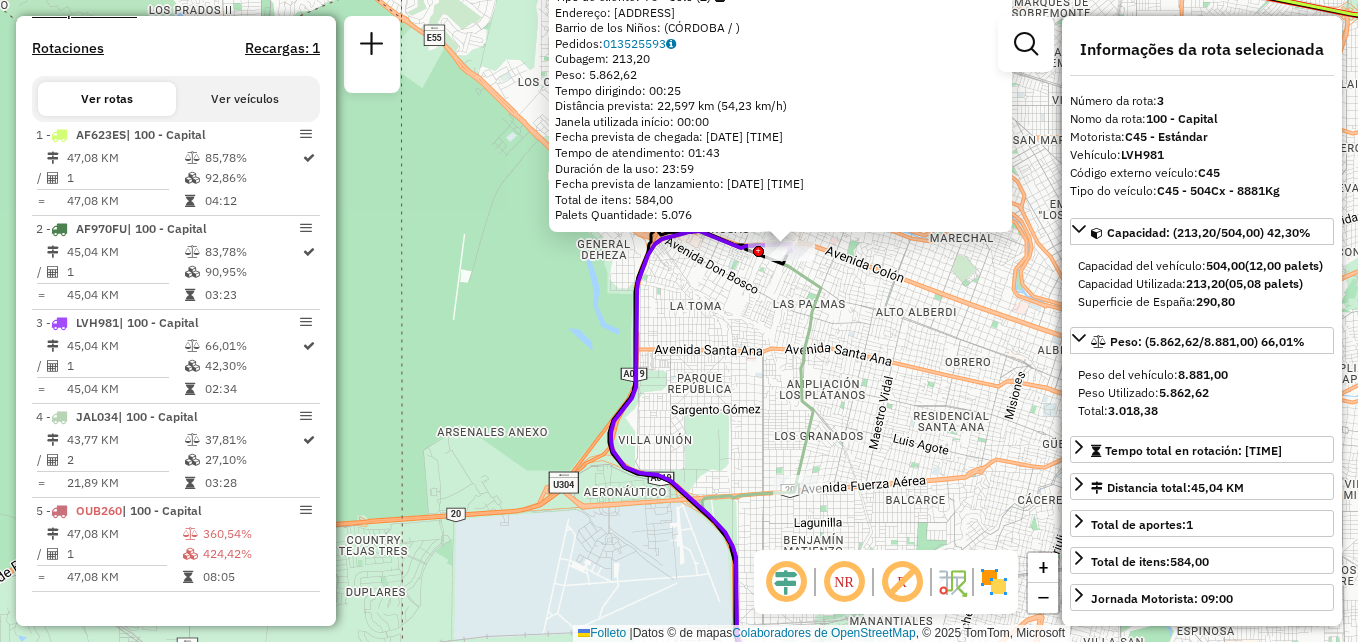 drag, startPoint x: 852, startPoint y: 333, endPoint x: 830, endPoint y: 364, distance: 38.013157 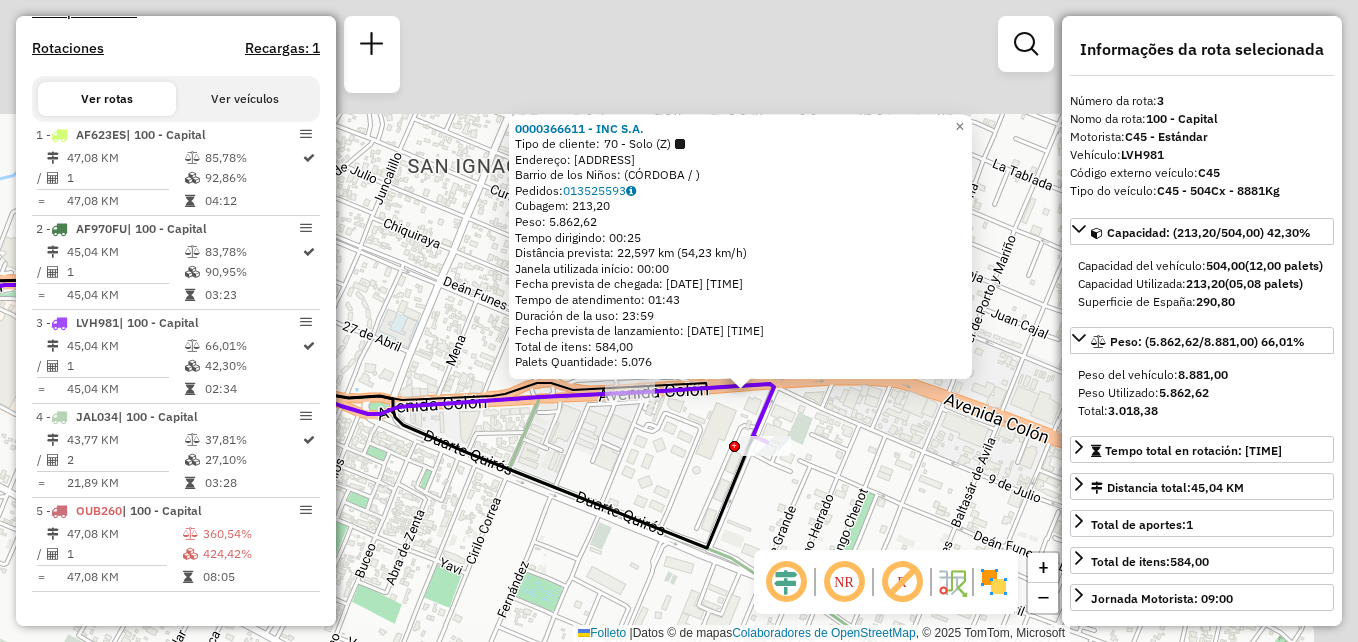 drag, startPoint x: 871, startPoint y: 344, endPoint x: 675, endPoint y: 489, distance: 243.80525 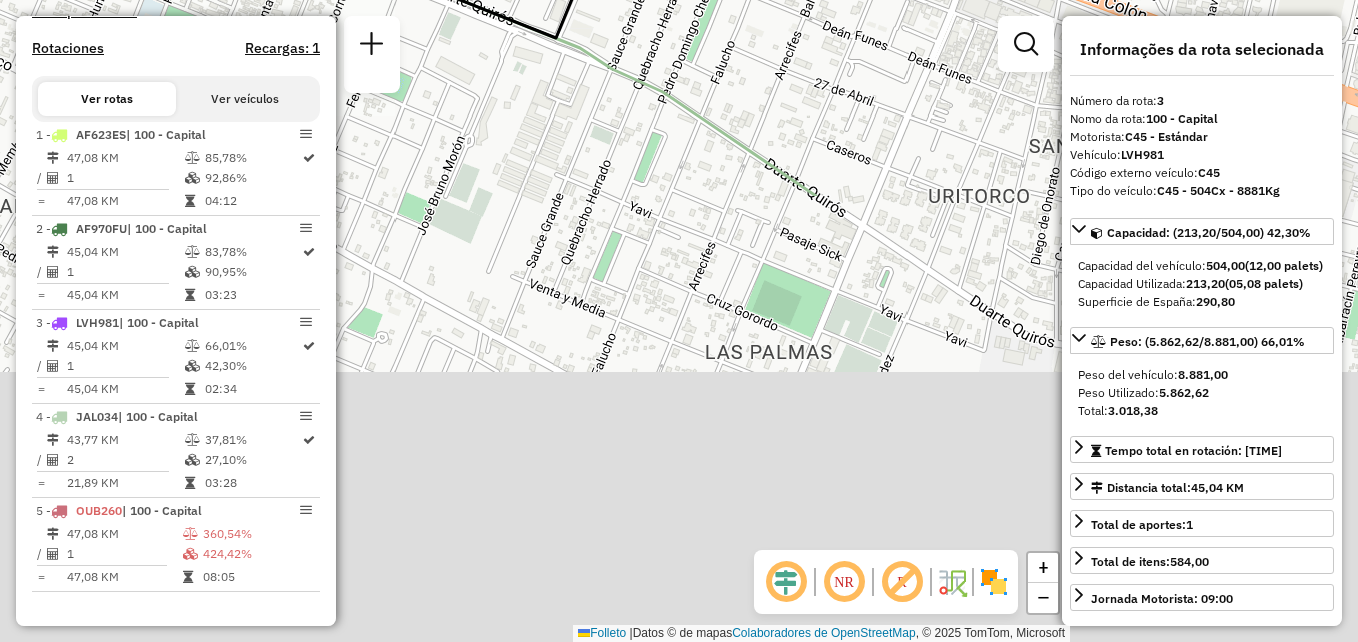 drag, startPoint x: 798, startPoint y: 370, endPoint x: 694, endPoint y: -35, distance: 418.13992 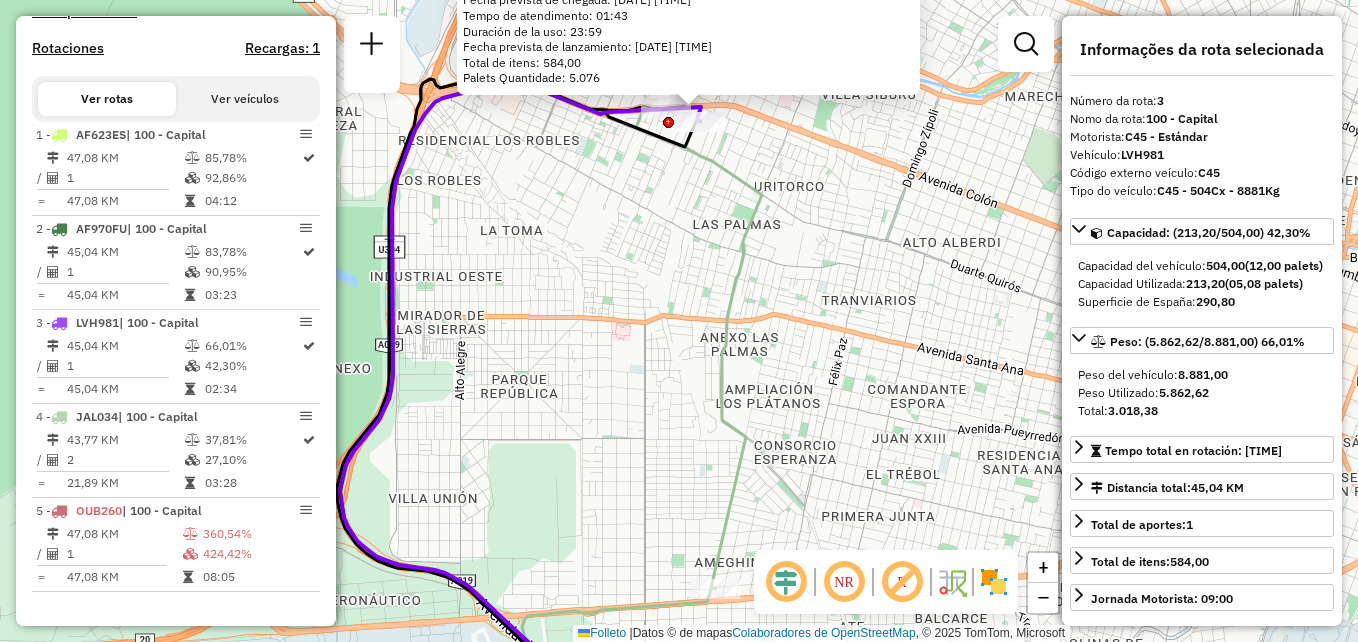 click on "0000366611 - INC S.A.  Tipo de cliente:   70 - Solo (Z)   Endereço: AV COLON 4880   Barrio de los Niños: (CÓRDOBA / )   Pedidos:  013525593   Cubagem: 213,20  Peso: 5.862,62  Tempo dirigindo: 00:25   Distância prevista: 22,597 km (54,23 km/h)   Janela utilizada início: 00:00   Fecha prevista de chegada: 09/08/2025 07:25   Tempo de atendimento: 01:43   Duración de la uso: 23:59   Fecha prevista de lanzamiento: 09/08/2025 09:08   Total de itens: 584,00   Palets Quantidade: 5.076  × Janela de atendimento Grade de atendimento Capacidade Transportadoras Veículos Cliente Pedidos  Rotas Selecione os dias de semana para filtrar as janelas de atendimento  Seg   Ter   Qua   Qui   Sex   Sáb   Dom  Informe o período da janela de atendimento: De: Até:  Filtrar exatamente a janela do cliente  Considerar janela de atendimento padrão  Selecione os dias de semana para filtrar as grades de atendimento  Seg   Ter   Qua   Qui   Sex   Sáb   Dom   Considerar clientes sem dia de atendimento cadastrado  Peso mínimo:  +" 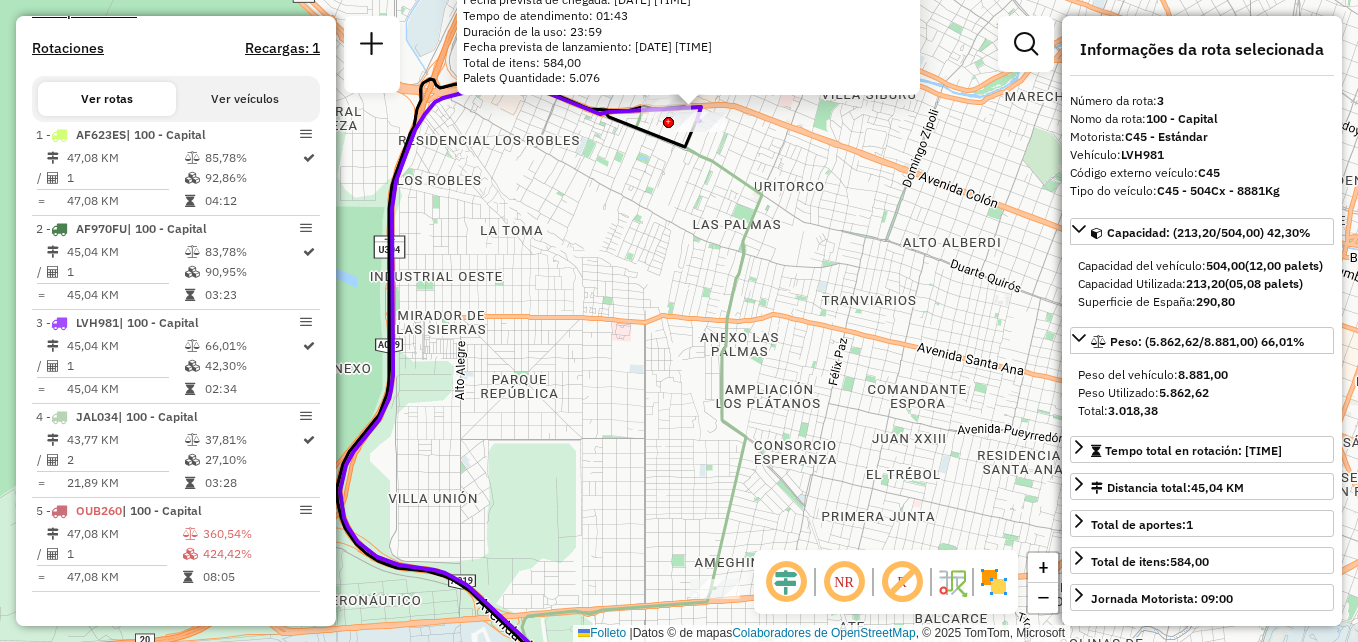 drag, startPoint x: 851, startPoint y: 344, endPoint x: 854, endPoint y: 381, distance: 37.12142 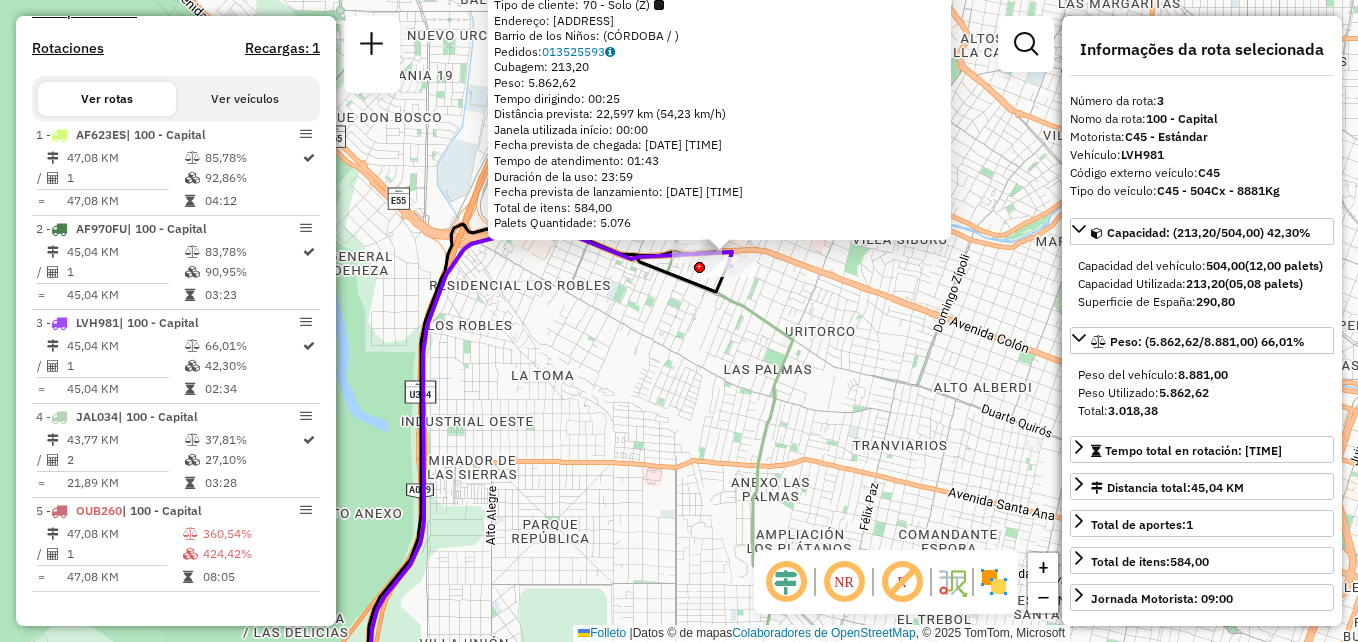 drag, startPoint x: 825, startPoint y: 325, endPoint x: 819, endPoint y: 406, distance: 81.22192 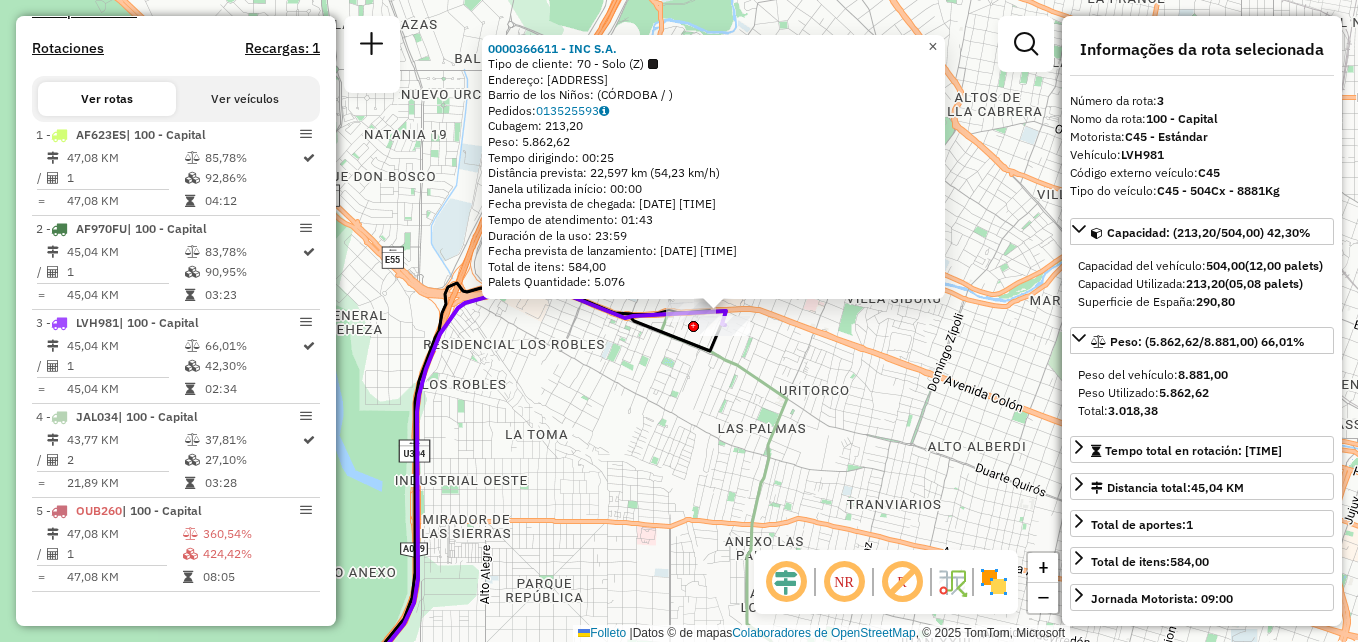 click on "×" 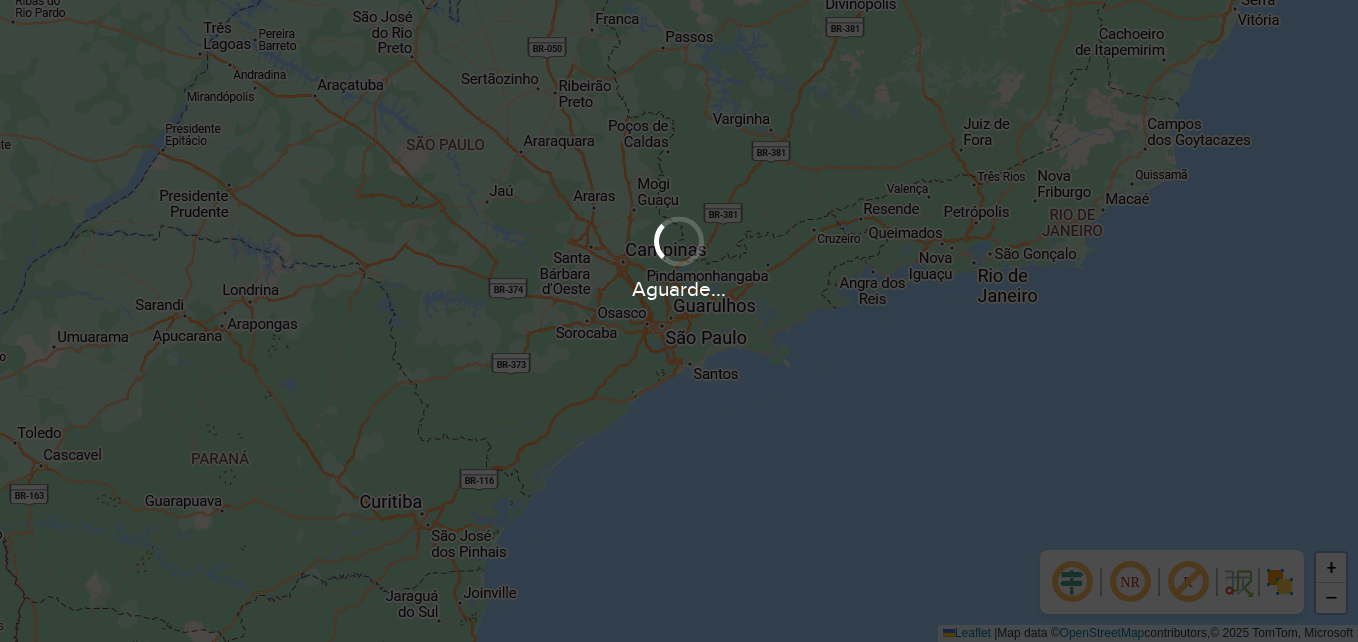 scroll, scrollTop: 0, scrollLeft: 0, axis: both 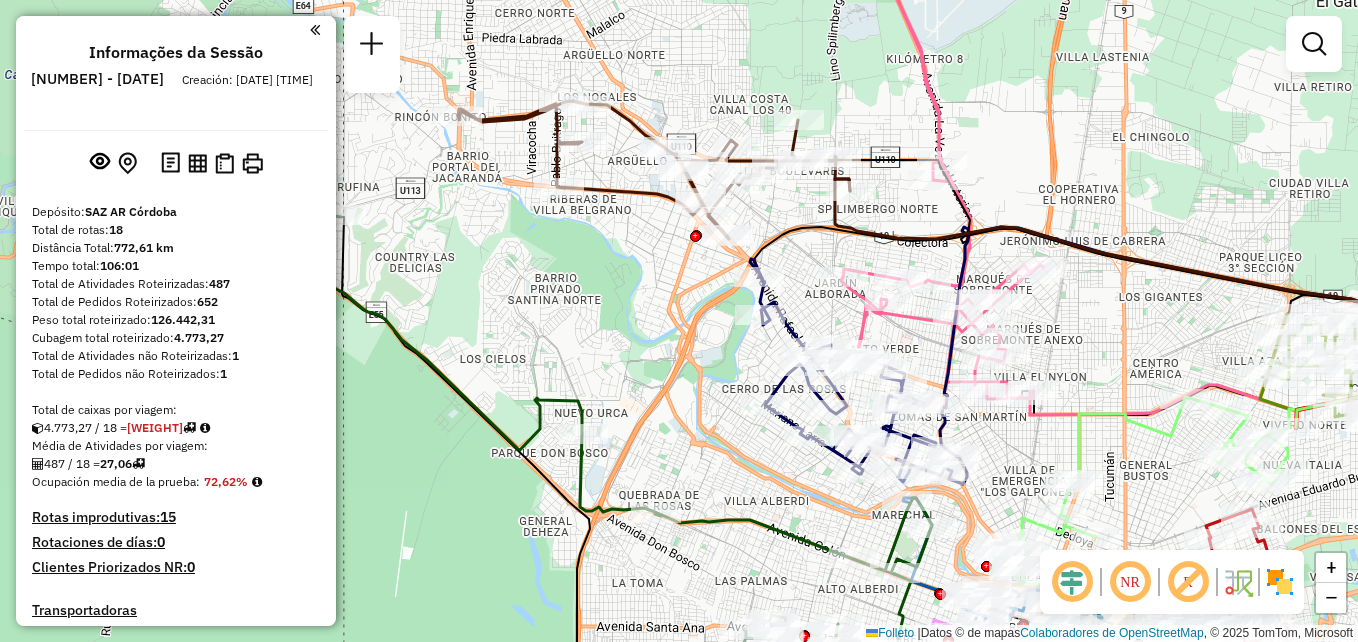 drag, startPoint x: 618, startPoint y: 314, endPoint x: 593, endPoint y: 314, distance: 25 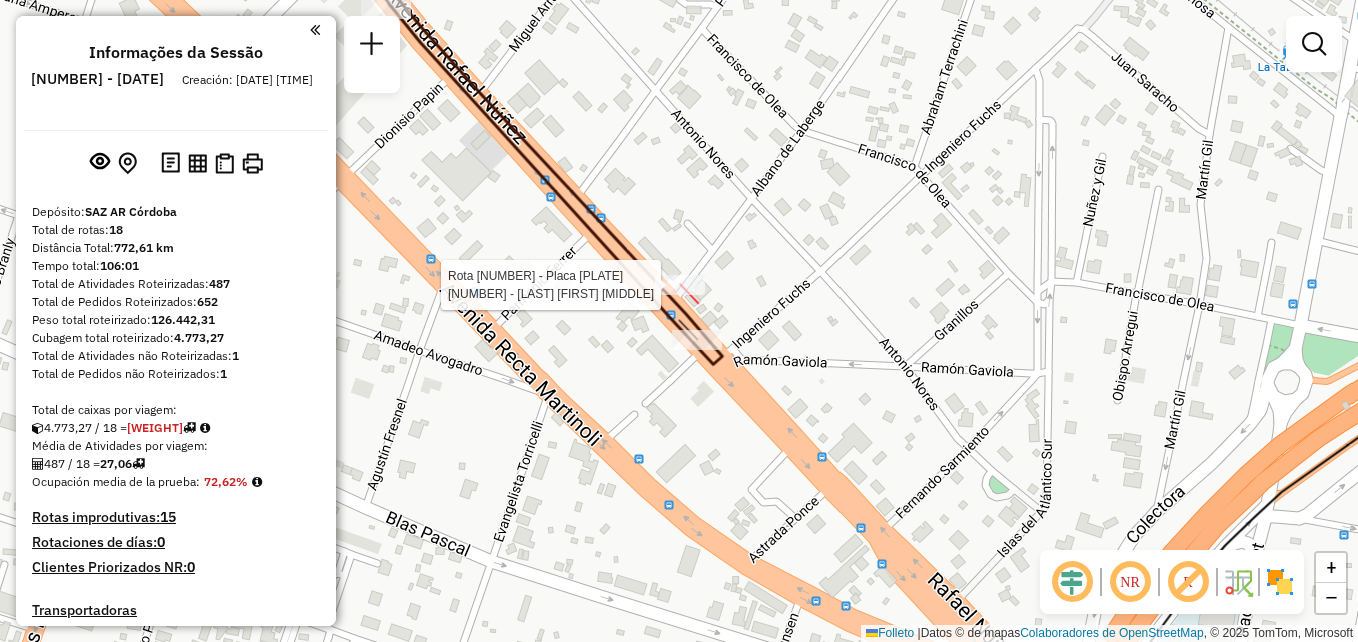 select on "**********" 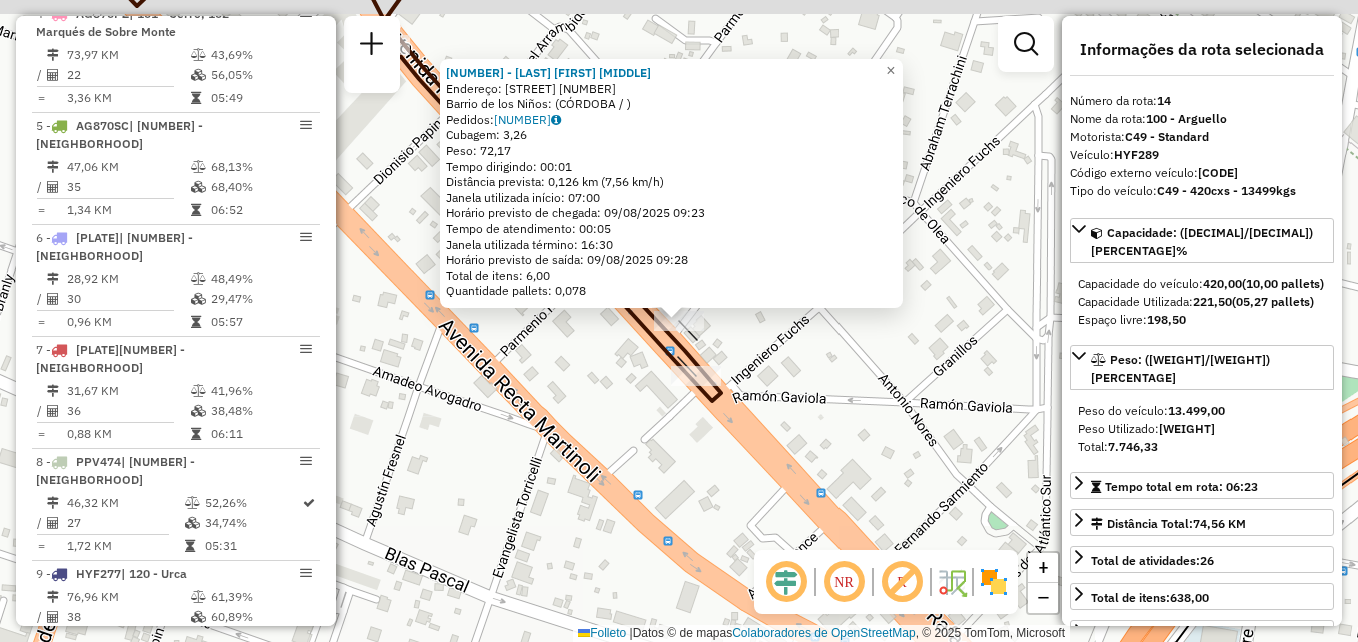scroll, scrollTop: 2035, scrollLeft: 0, axis: vertical 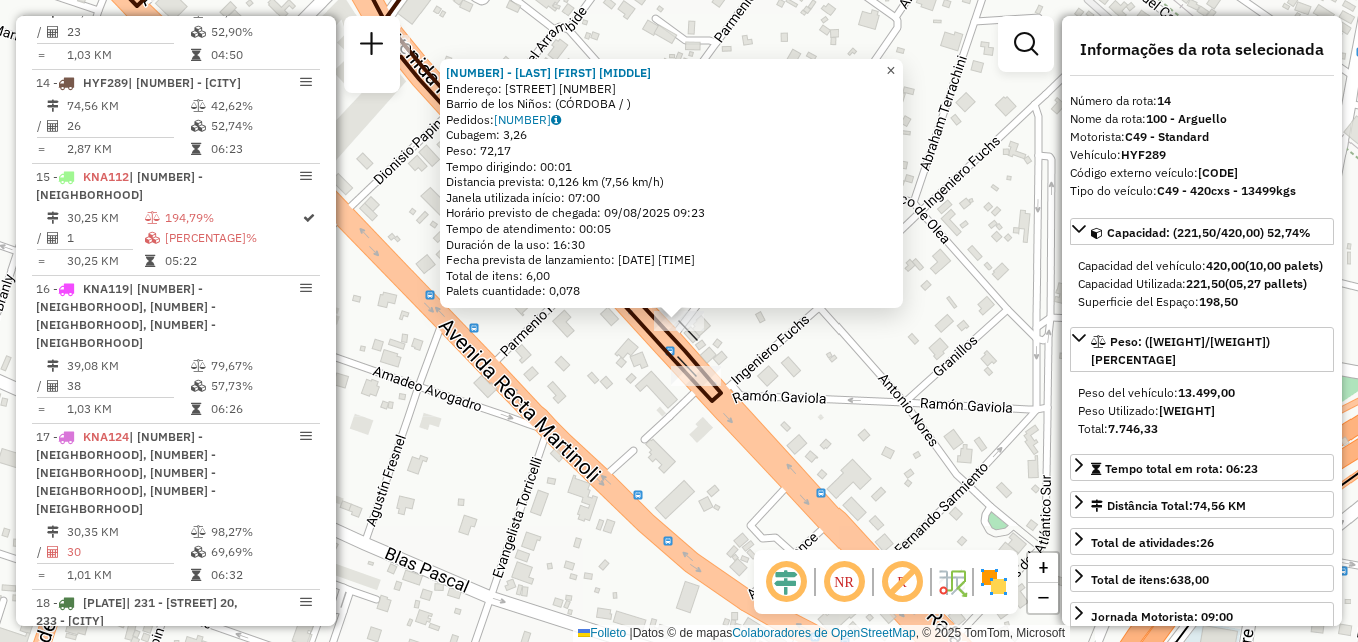 drag, startPoint x: 908, startPoint y: 66, endPoint x: 869, endPoint y: 83, distance: 42.544094 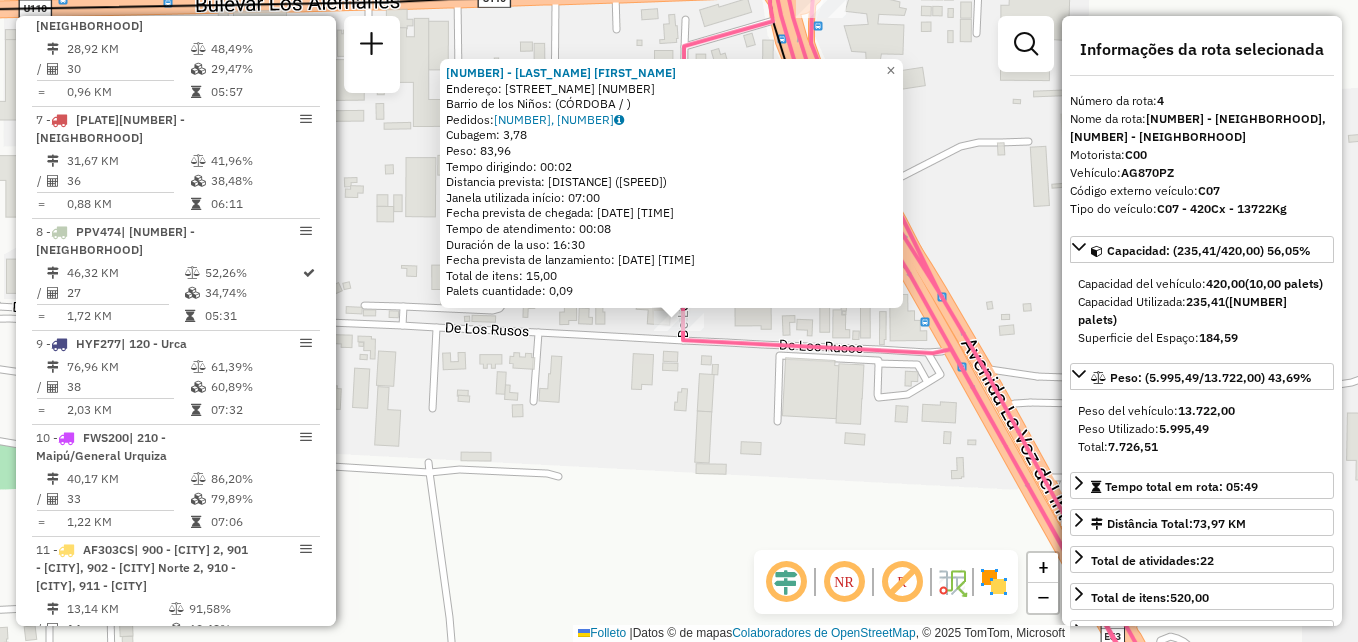 scroll, scrollTop: 987, scrollLeft: 0, axis: vertical 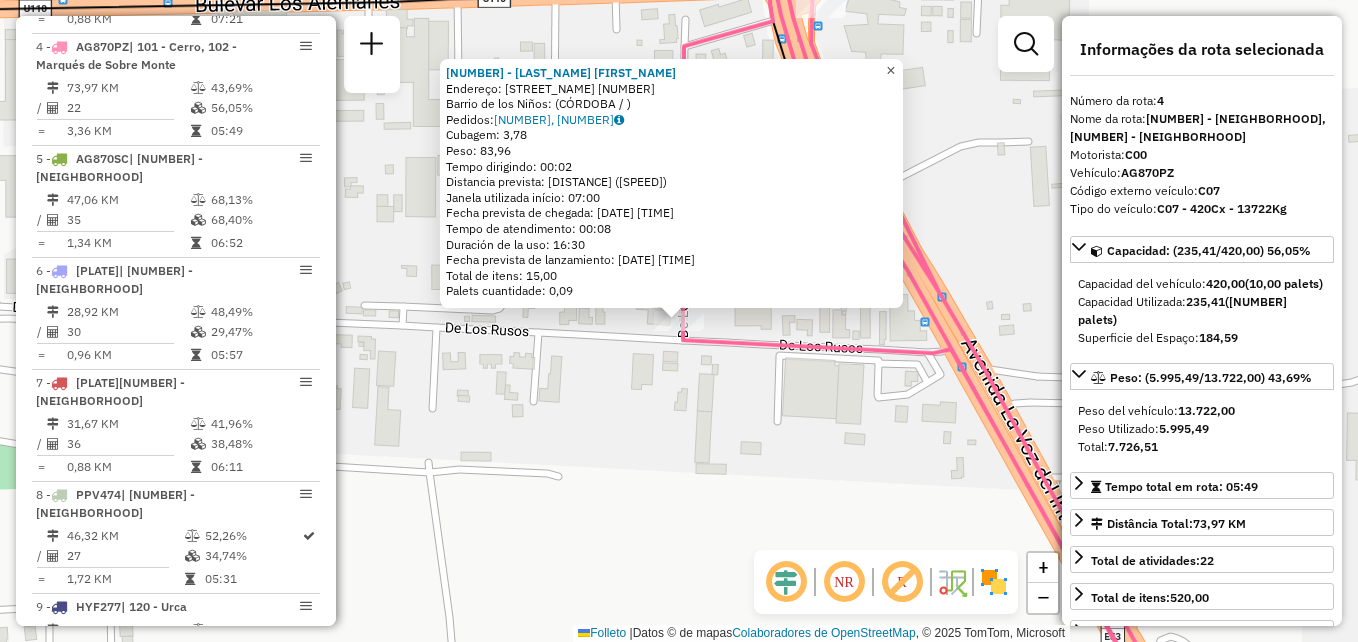 click on "×" 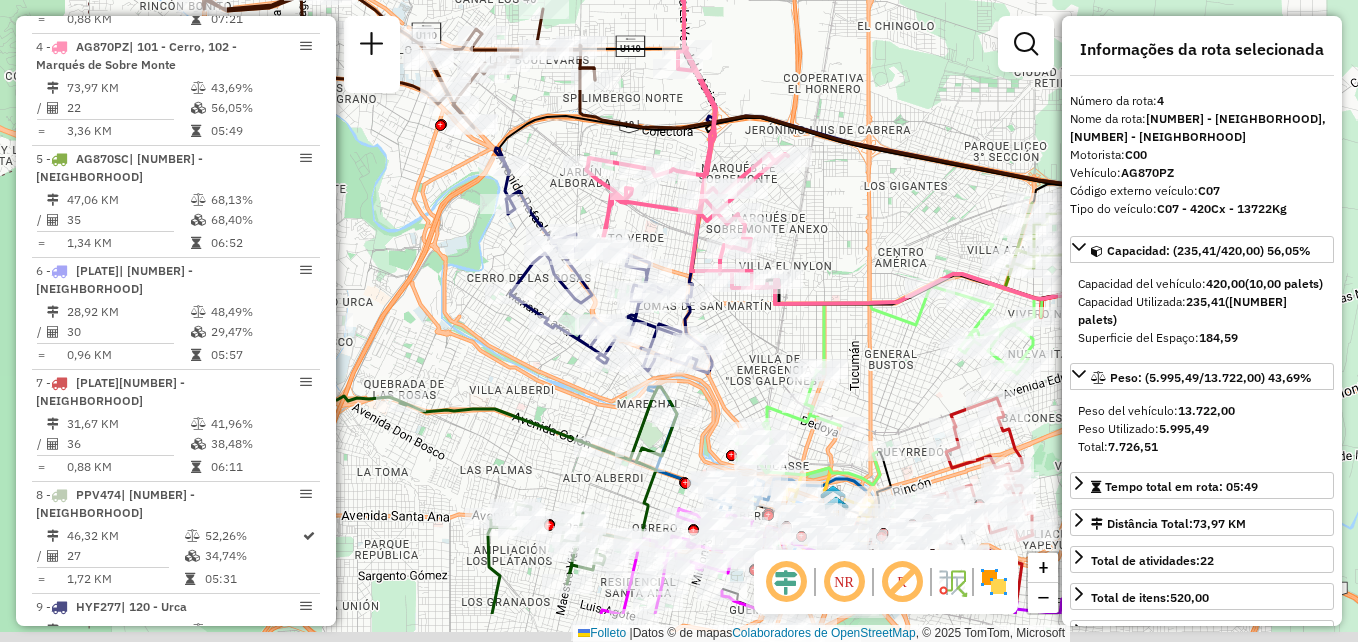 drag, startPoint x: 619, startPoint y: 313, endPoint x: 700, endPoint y: 177, distance: 158.29404 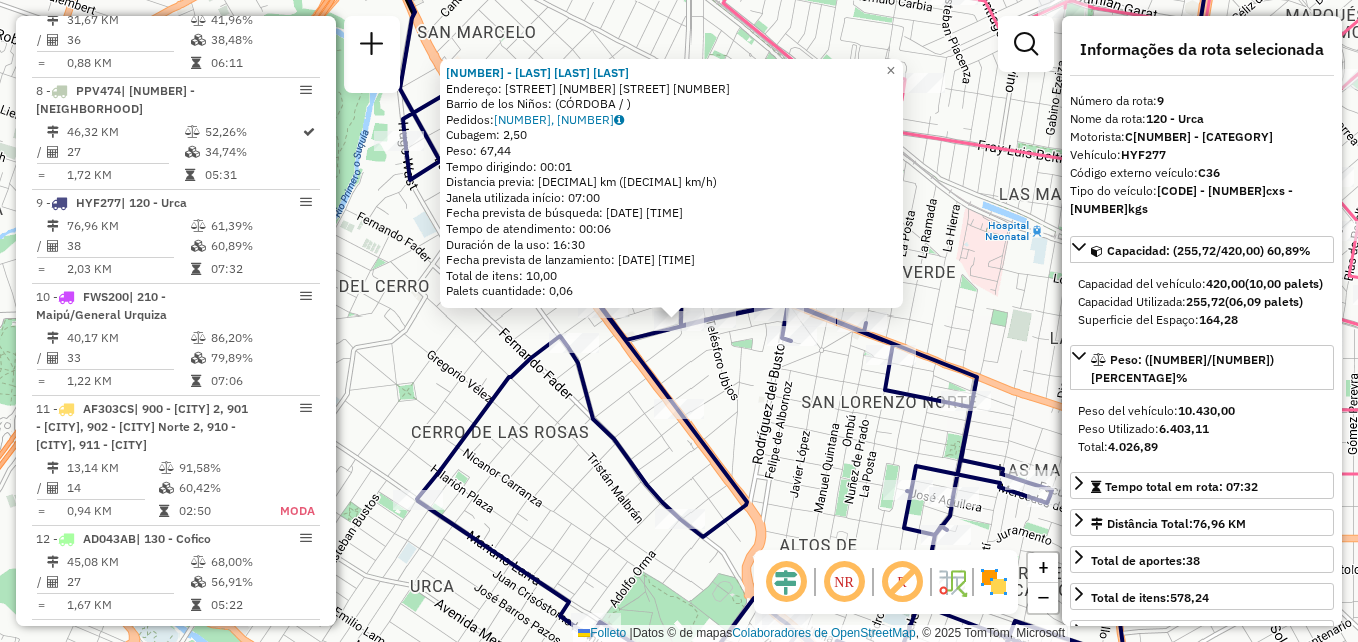 scroll, scrollTop: 1493, scrollLeft: 0, axis: vertical 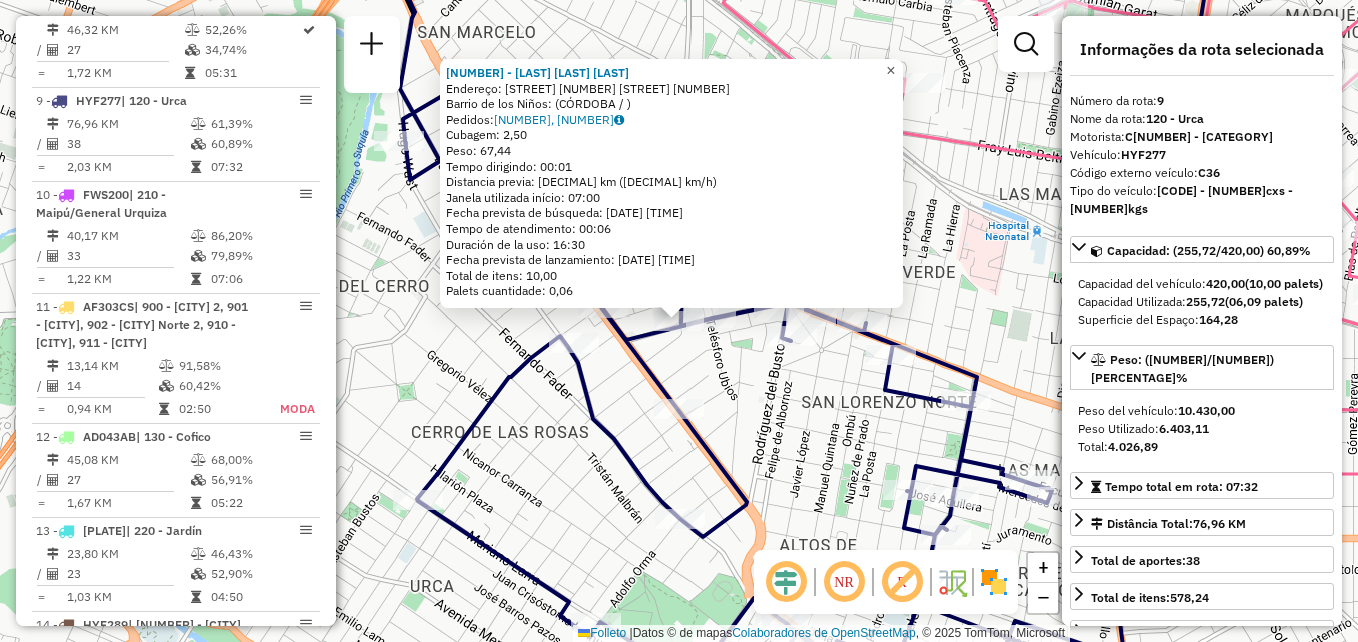 click on "×" 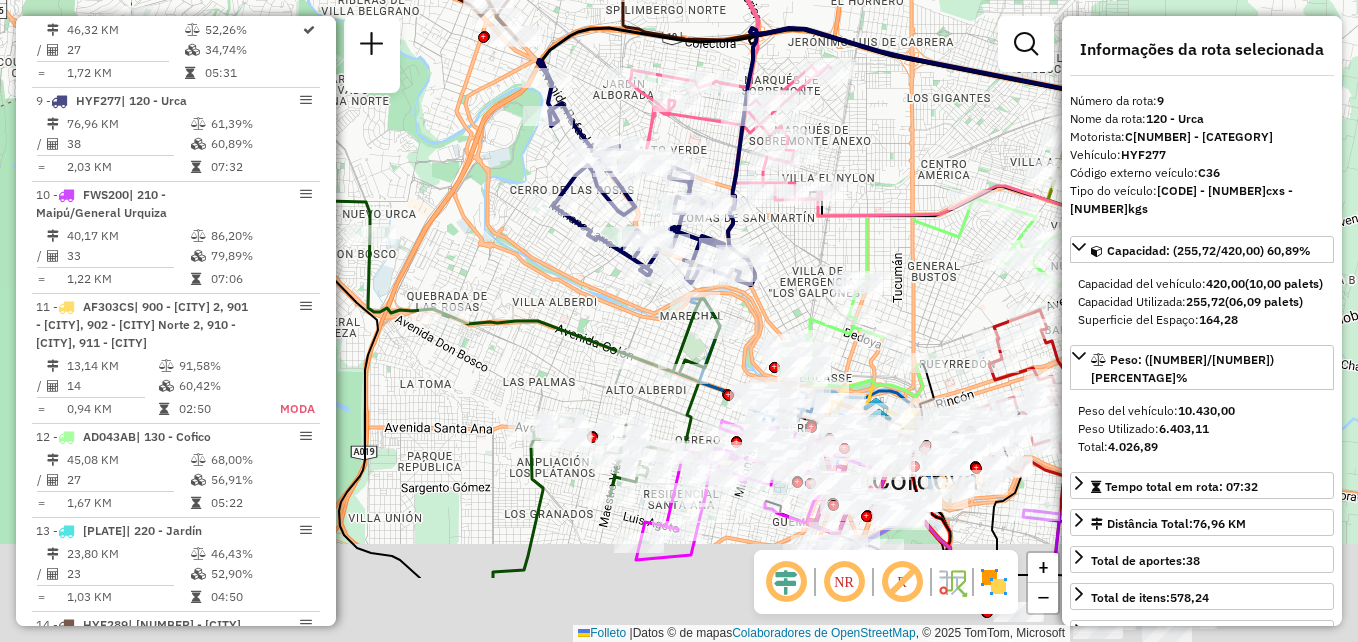 drag, startPoint x: 827, startPoint y: 303, endPoint x: 753, endPoint y: 189, distance: 135.91174 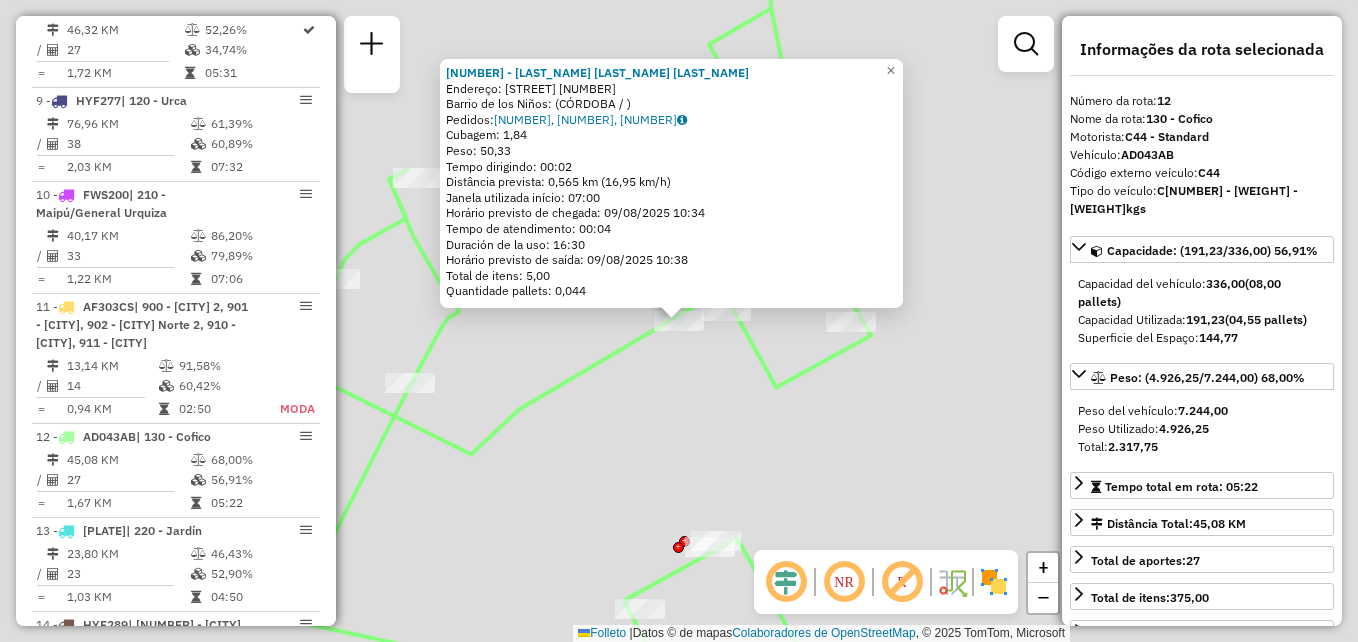 scroll, scrollTop: 1847, scrollLeft: 0, axis: vertical 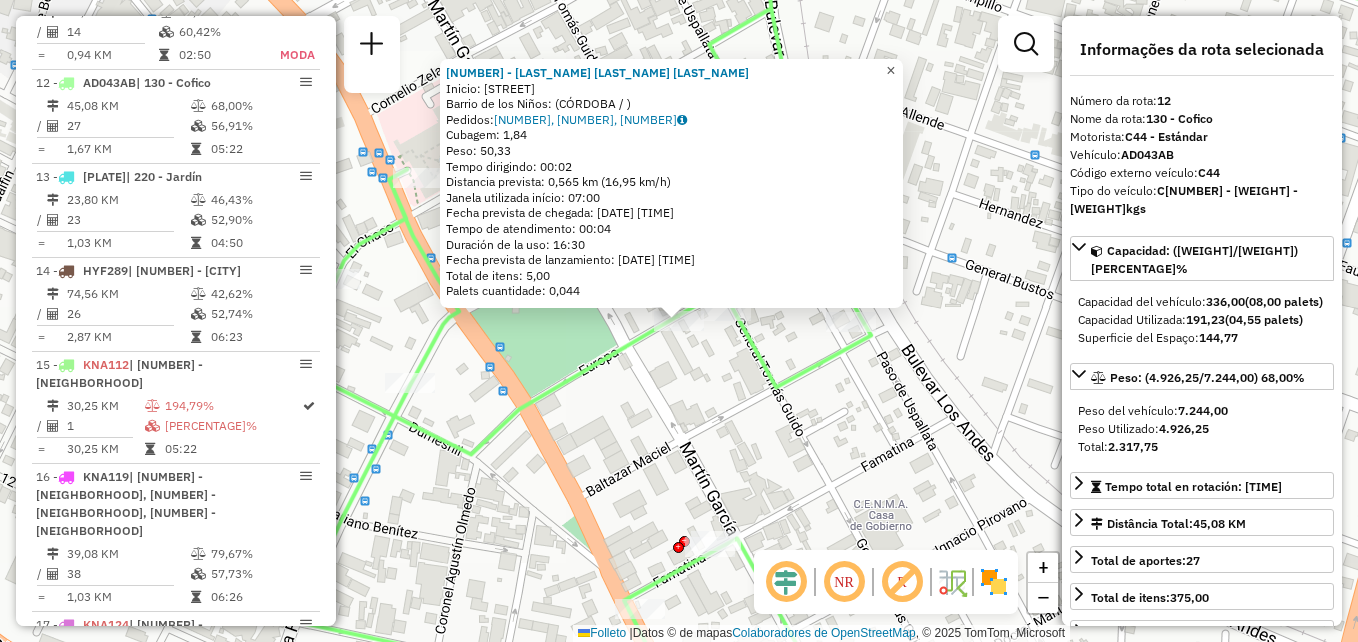 click on "×" 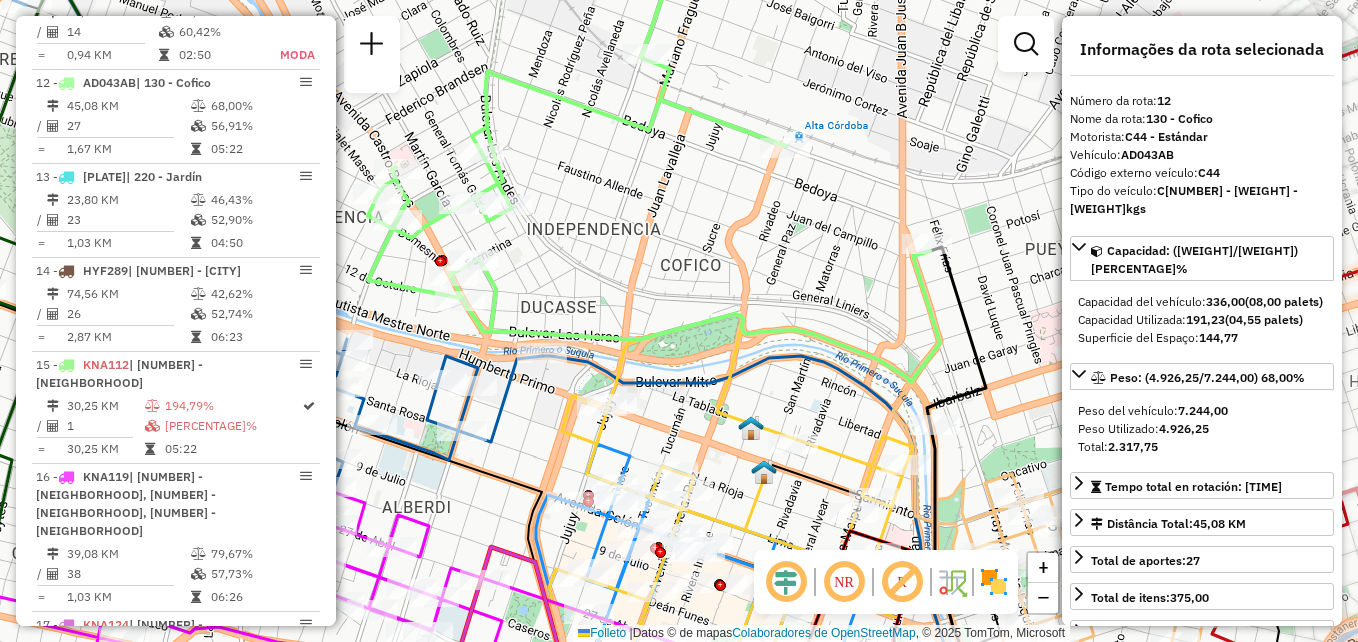 drag, startPoint x: 814, startPoint y: 221, endPoint x: 686, endPoint y: 399, distance: 219.24416 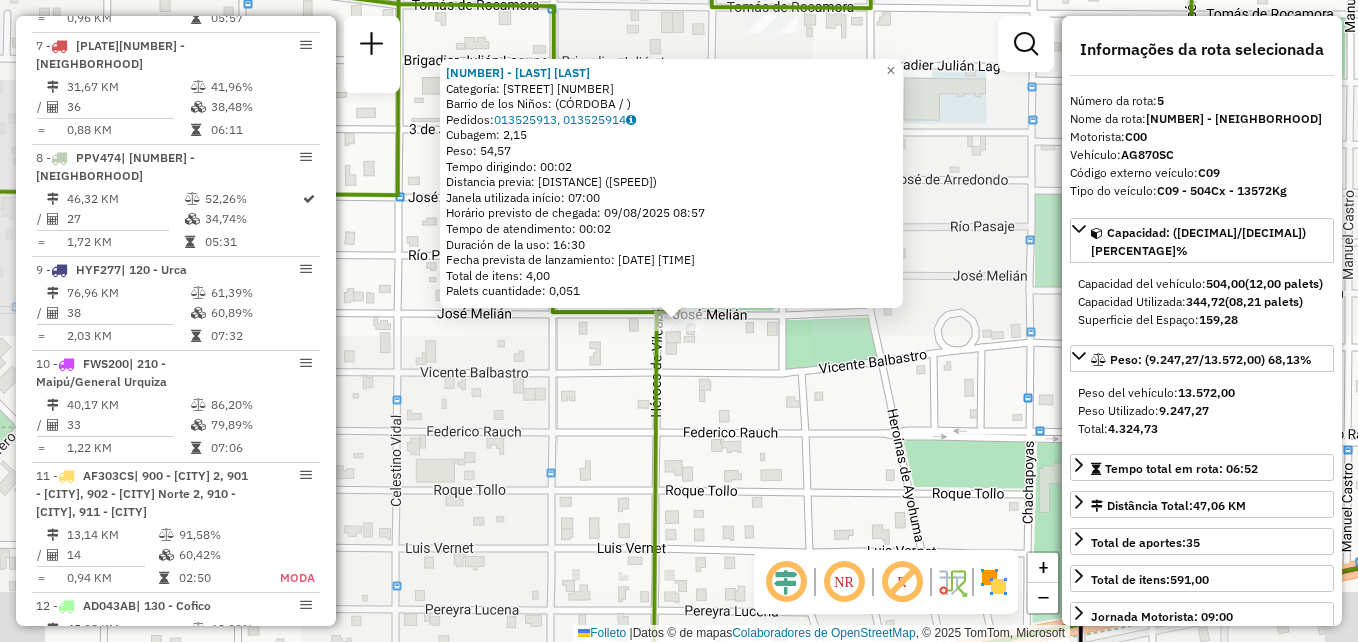 scroll, scrollTop: 1099, scrollLeft: 0, axis: vertical 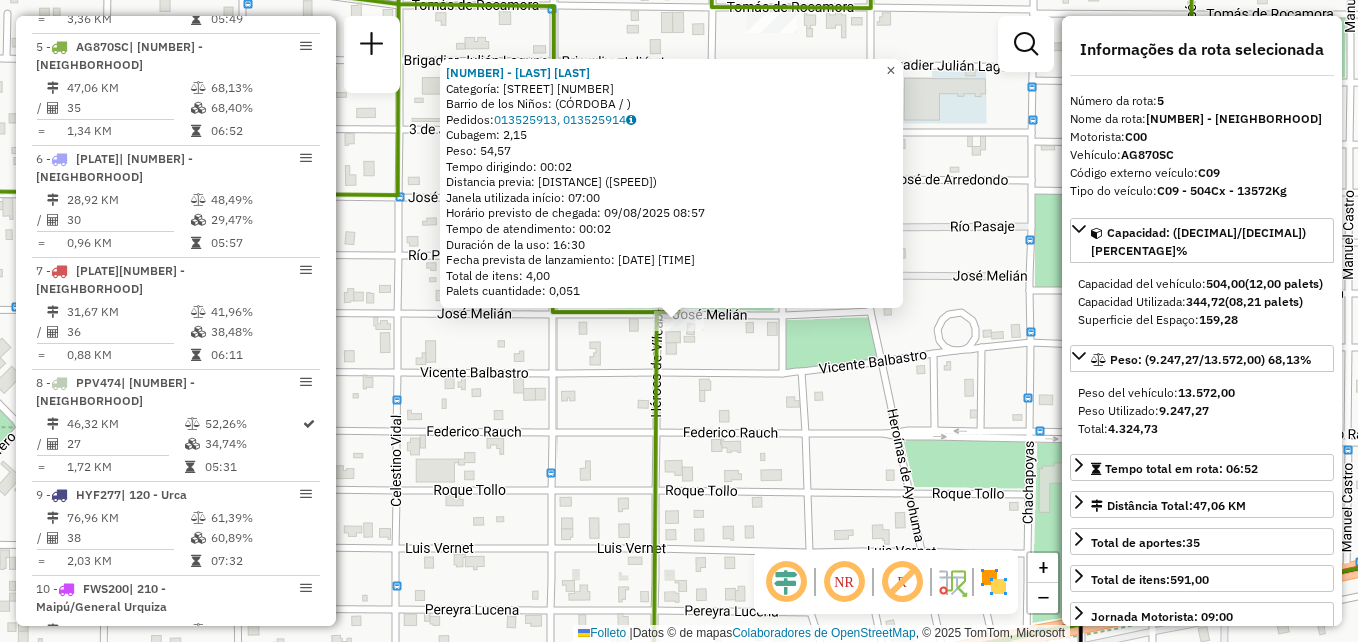 click on "×" 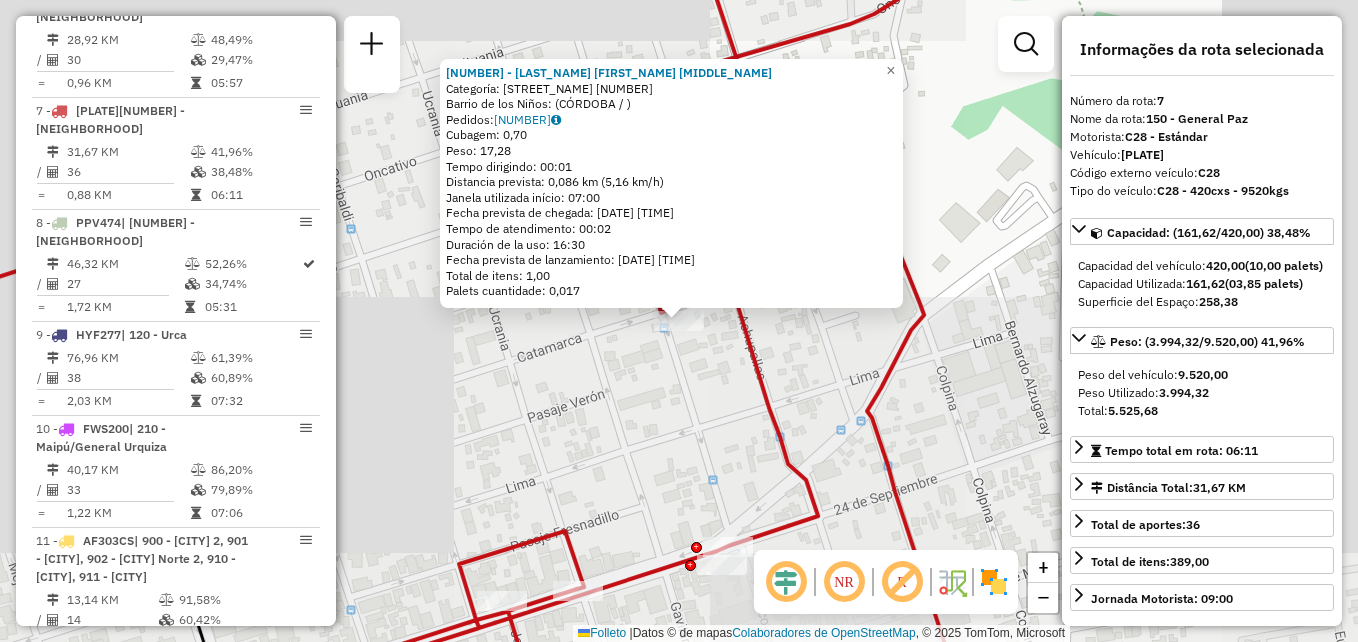 scroll, scrollTop: 1287, scrollLeft: 0, axis: vertical 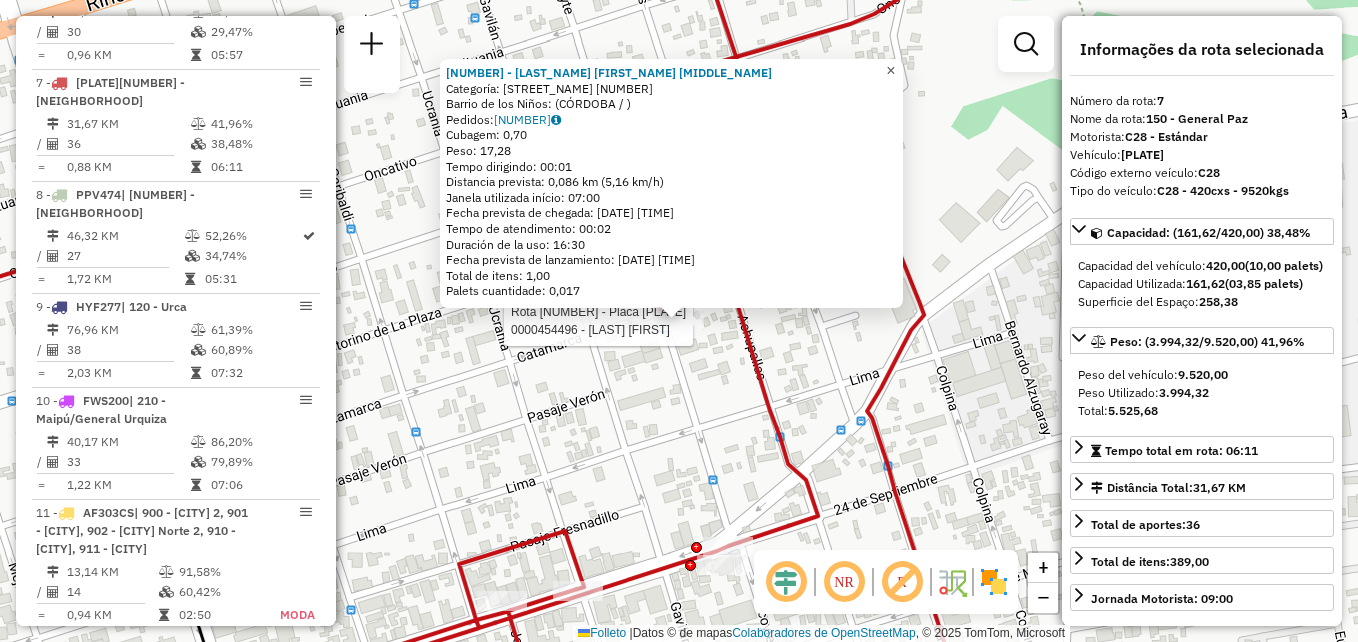drag, startPoint x: 903, startPoint y: 64, endPoint x: 903, endPoint y: 76, distance: 12 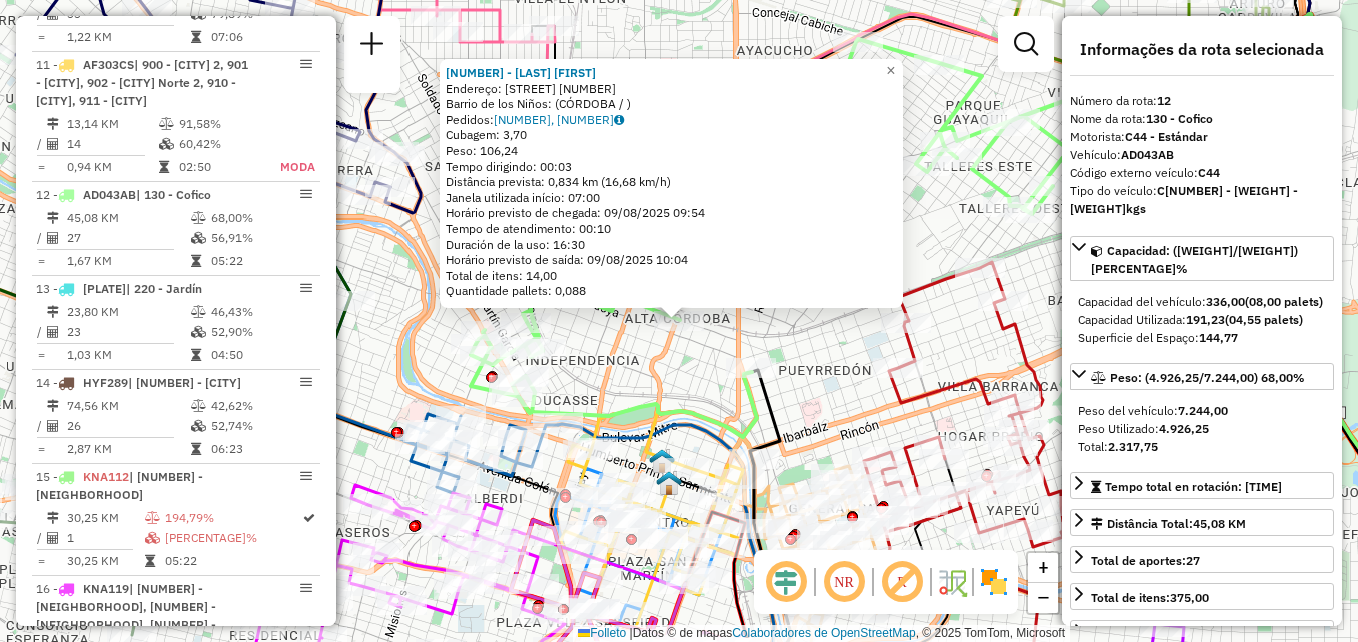 scroll, scrollTop: 1847, scrollLeft: 0, axis: vertical 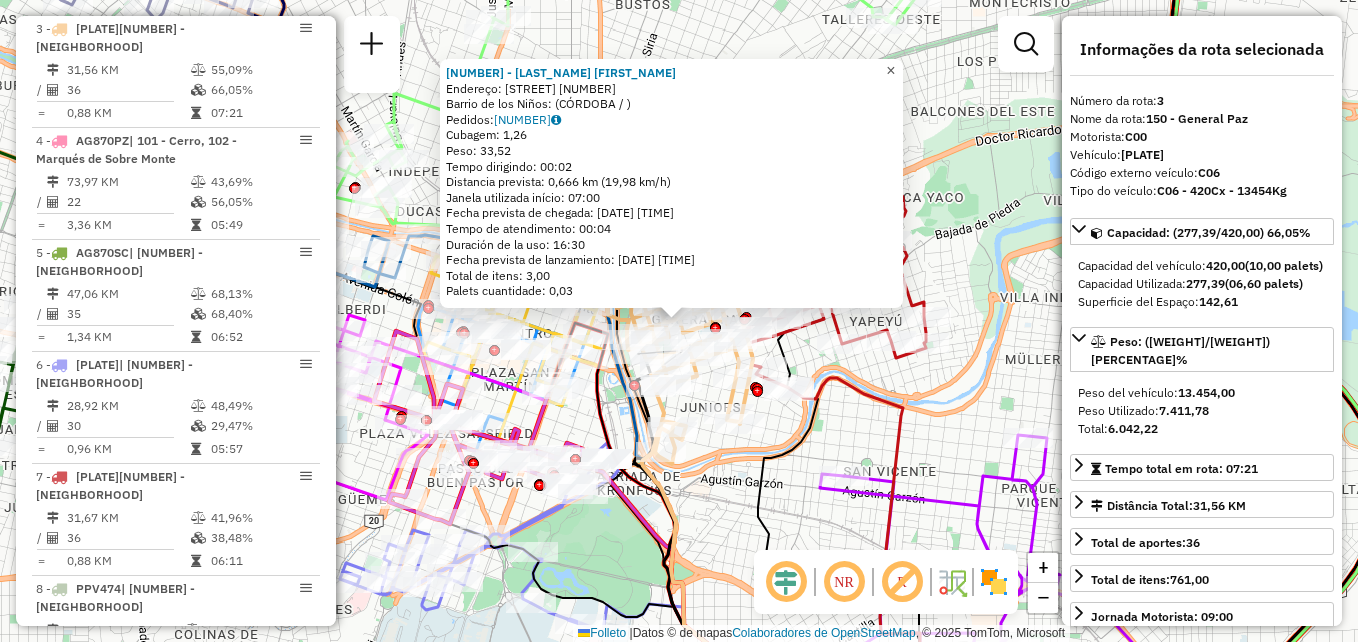 click on "×" 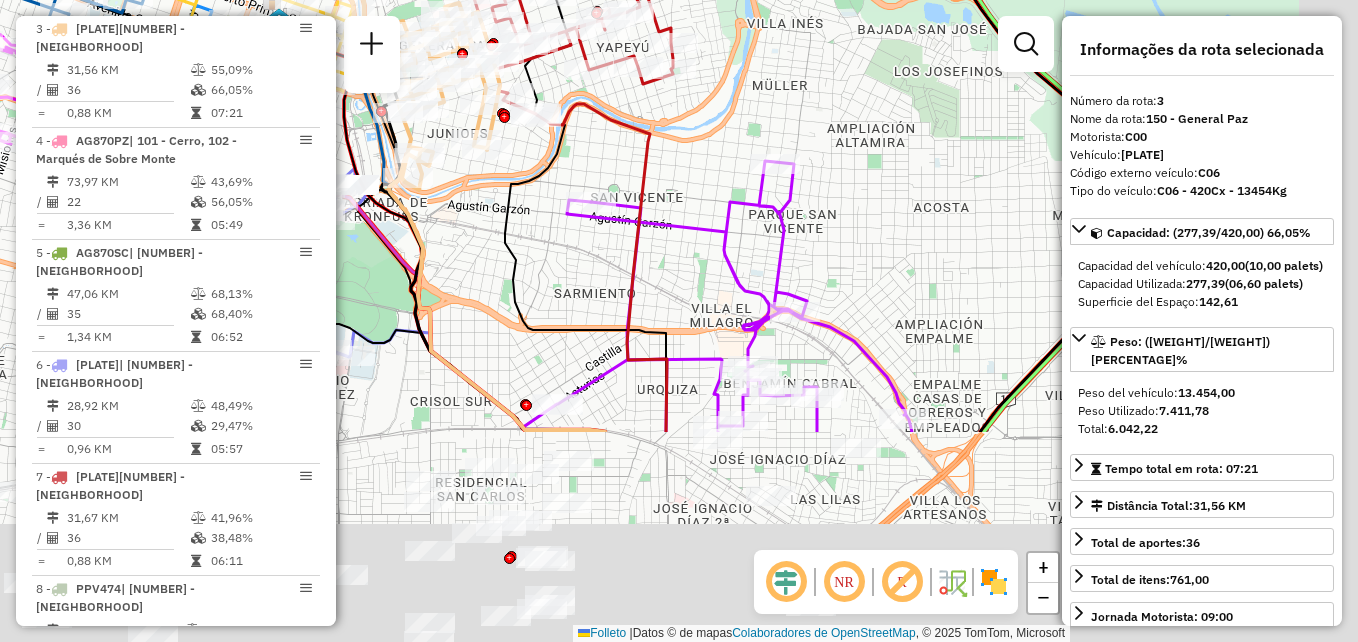 drag, startPoint x: 884, startPoint y: 308, endPoint x: 640, endPoint y: 40, distance: 362.4362 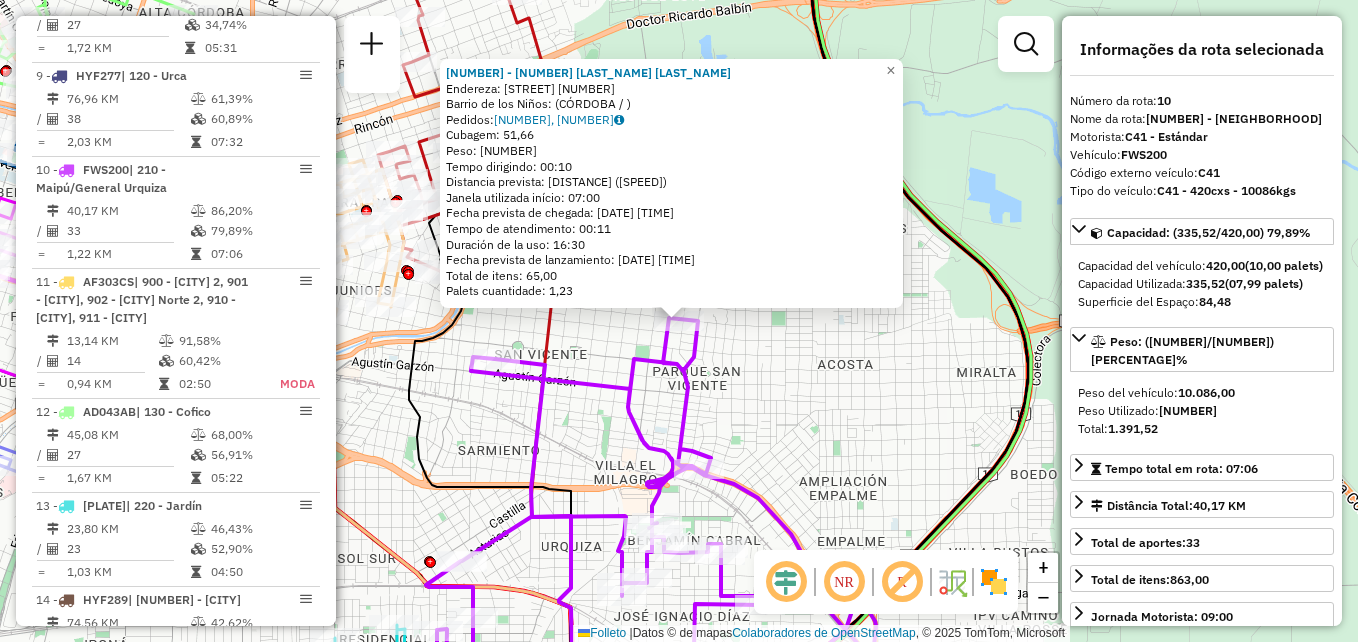 scroll, scrollTop: 1587, scrollLeft: 0, axis: vertical 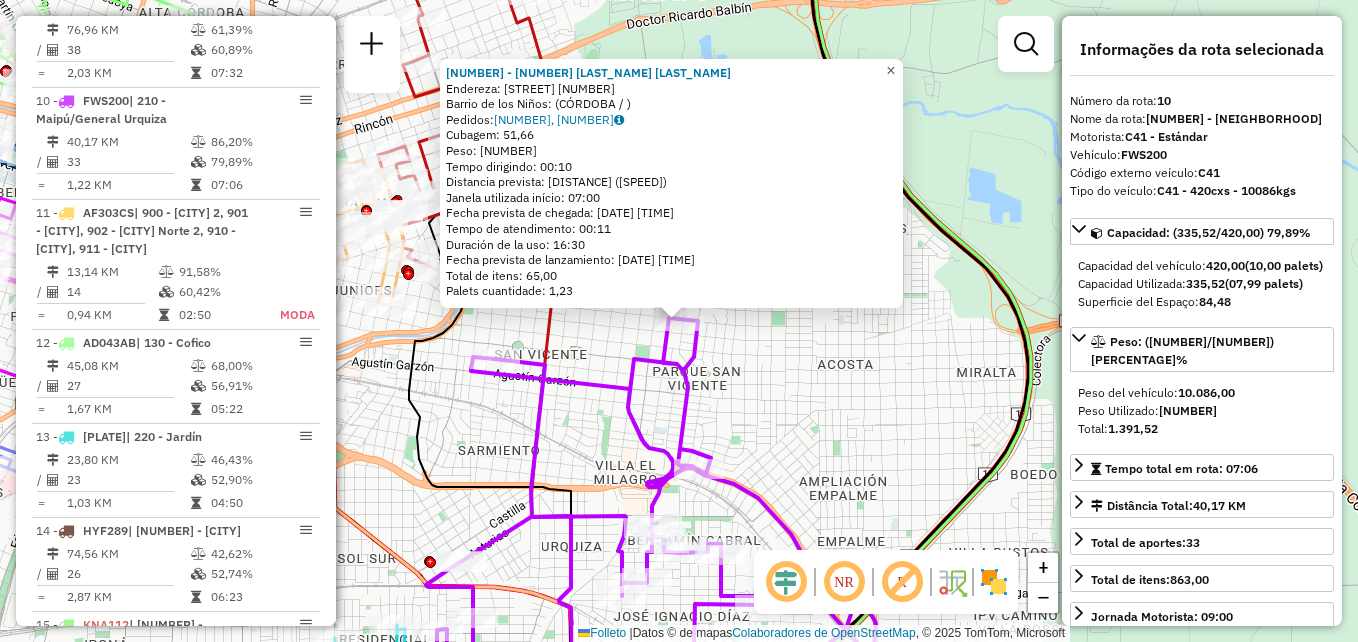 click on "×" 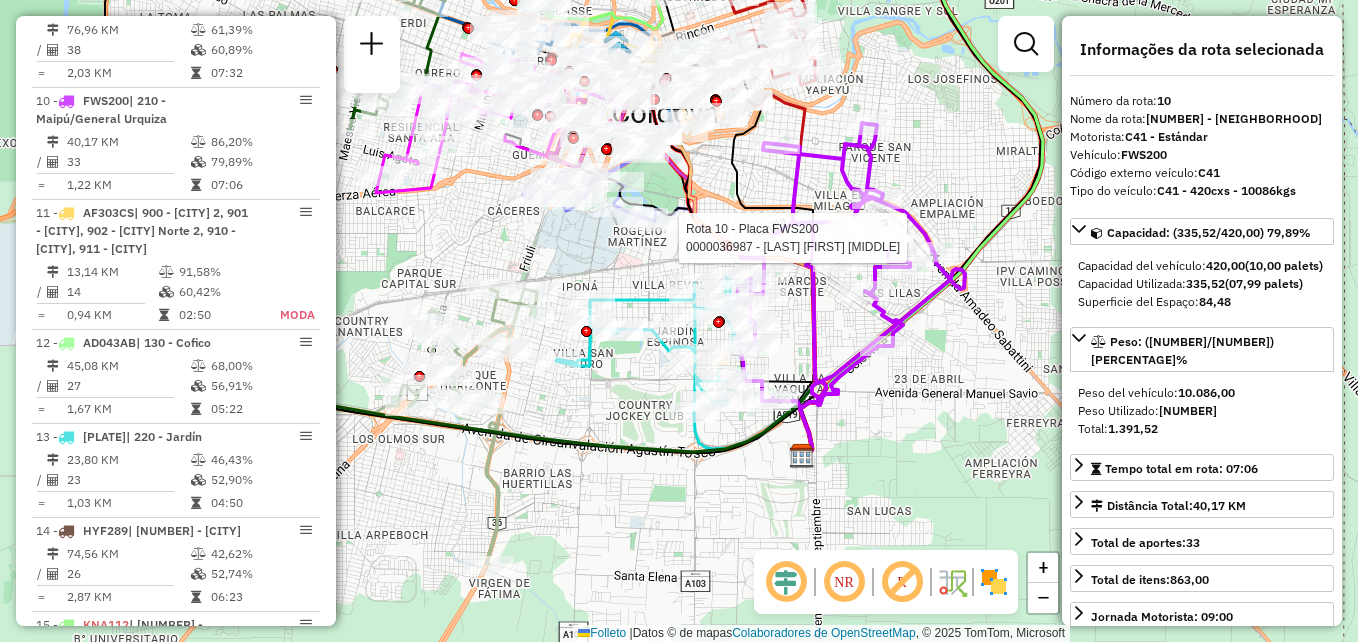 click on "Rota [NUMBER] - Placa [PLATE] [NUMBER] - [NAME] Janela de atendimento Grade de atendimento Capacidade Transportadoras Veículos Cliente Pedidos  Rotas Selecione os dias de semana para filtrar as janelas de atendimento  Seg   Ter   Qua   Qui   Sex   Sáb   Dom  Informe o período da janela de atendimento: De: Até:  Filtrar exatamente a janela do cliente  Considerar janela de atendimento padrão  Selecione os dias de semana para filtrar as grades de atendimento  Seg   Ter   Qua   Qui   Sex   Sáb   Dom   Considerar clientes sem dia de atendimento cadastrado  Clientes fora do dia de atendimento selecionado Filtrar as atividades entre os valores definidos abaixo:  Peso mínimo:   Peso máximo:   Cubagem mínima:   Cubagem máxima:   De:   Até:  Filtrar as atividades entre o tempo de atendimento definido abaixo:  De:   Até:   Considerar capacidade total dos clientes não roteirizados Transportadora: Selecione um ou mais itens Tipo de veículo: Selecione um ou mais itens Veículo: Motorista: Nome: De:" 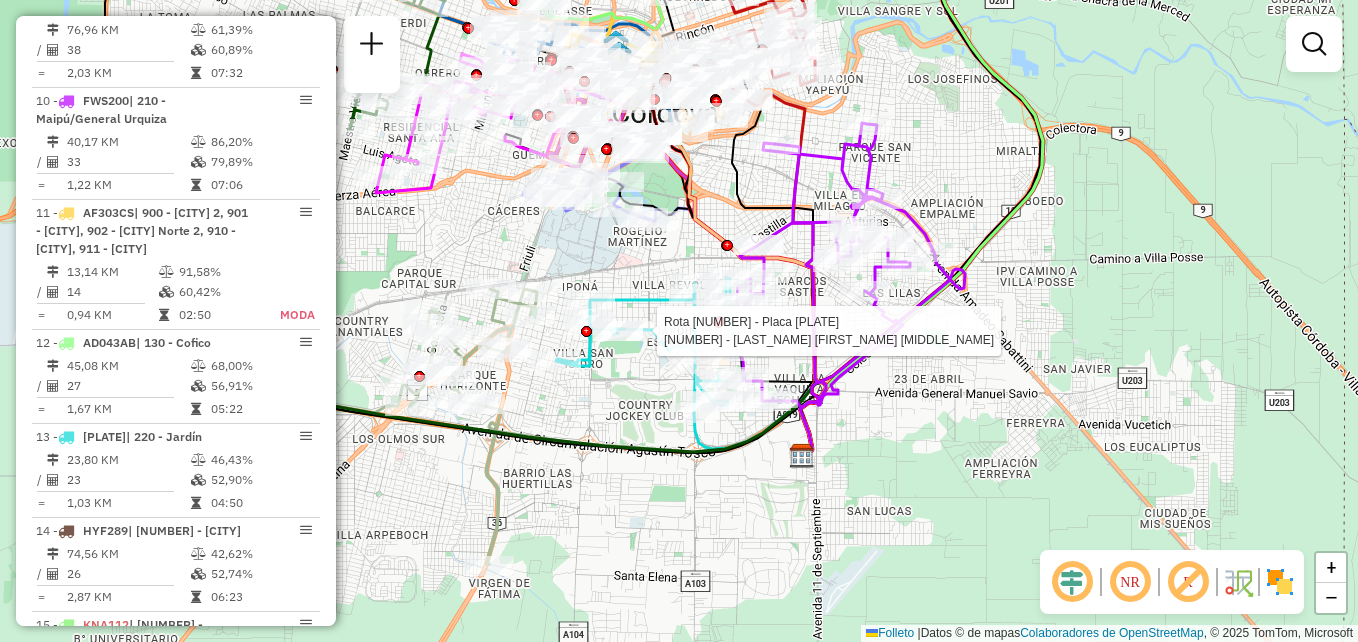 select on "**********" 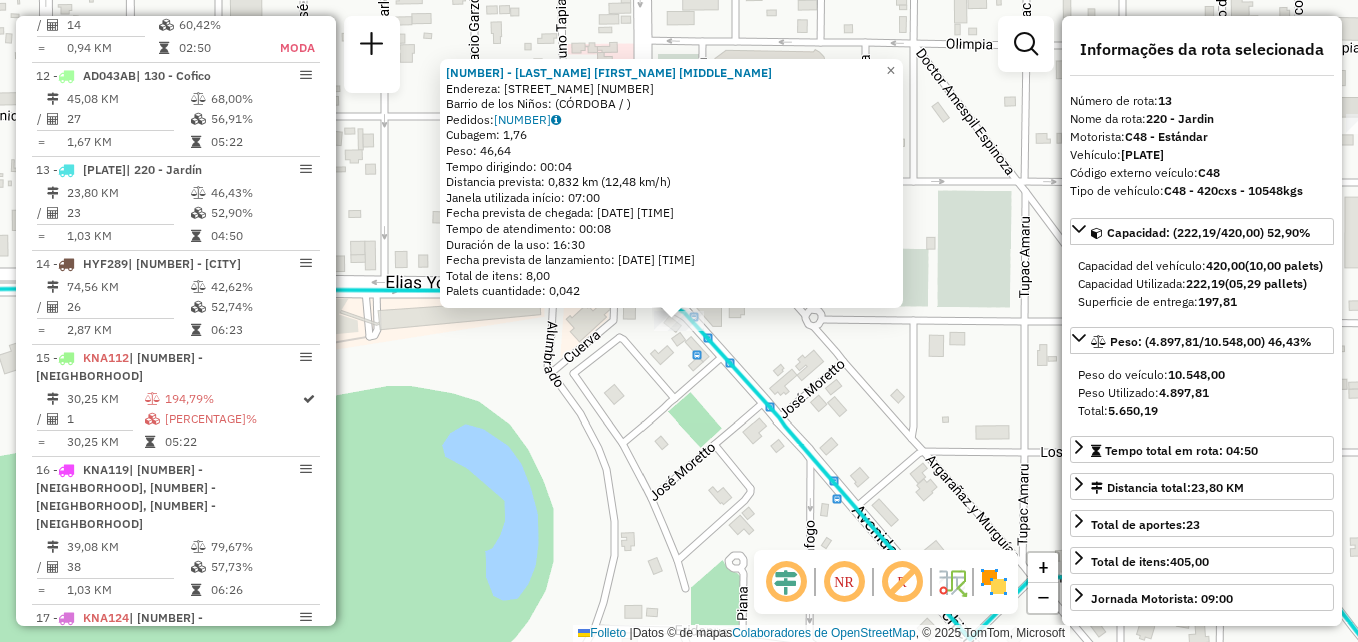 scroll, scrollTop: 1941, scrollLeft: 0, axis: vertical 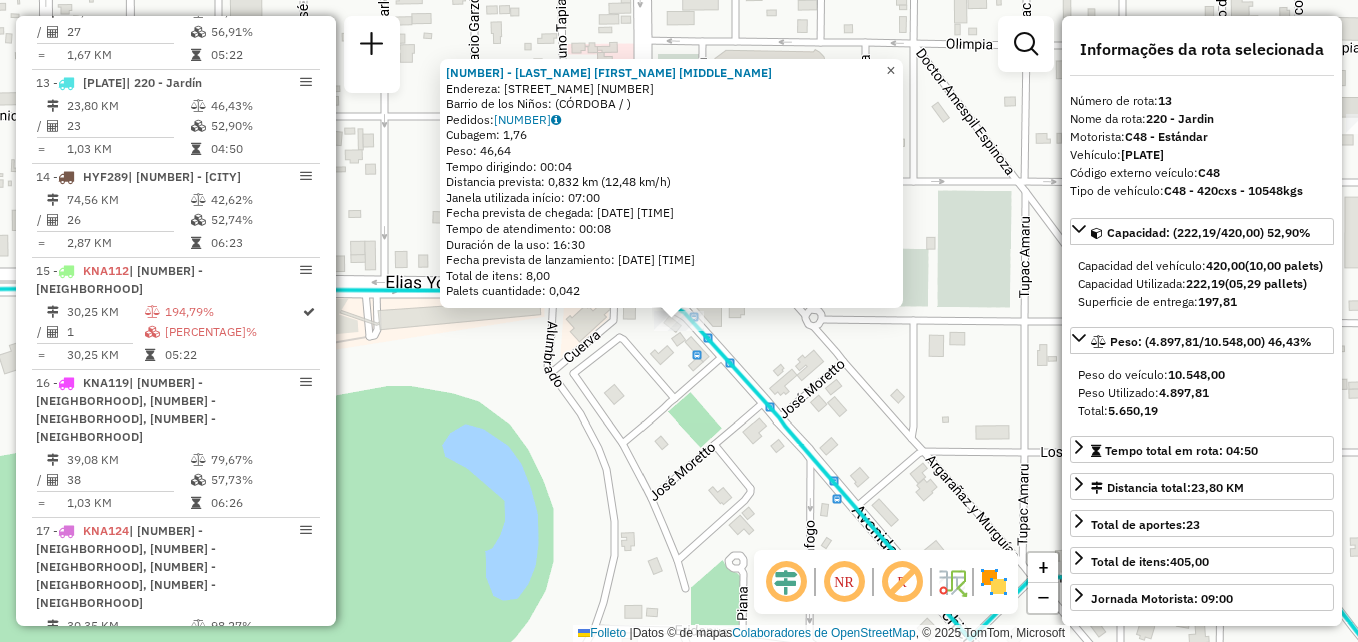 click on "×" 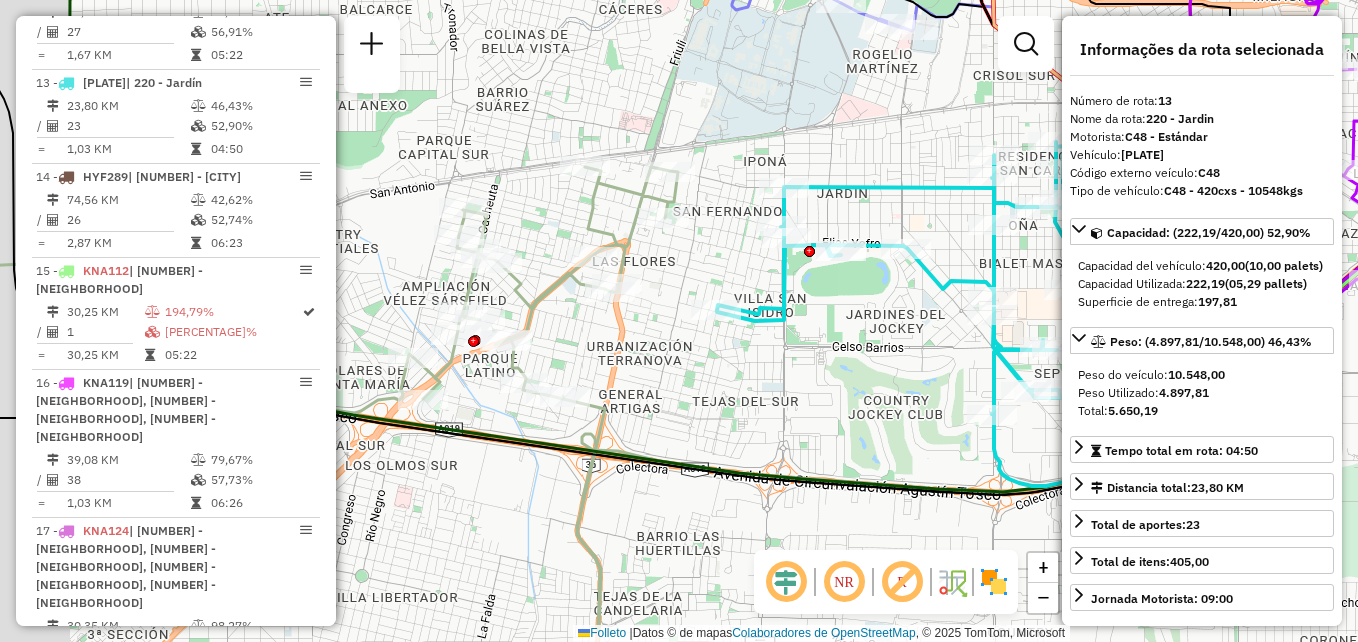 drag, startPoint x: 736, startPoint y: 414, endPoint x: 912, endPoint y: 288, distance: 216.45323 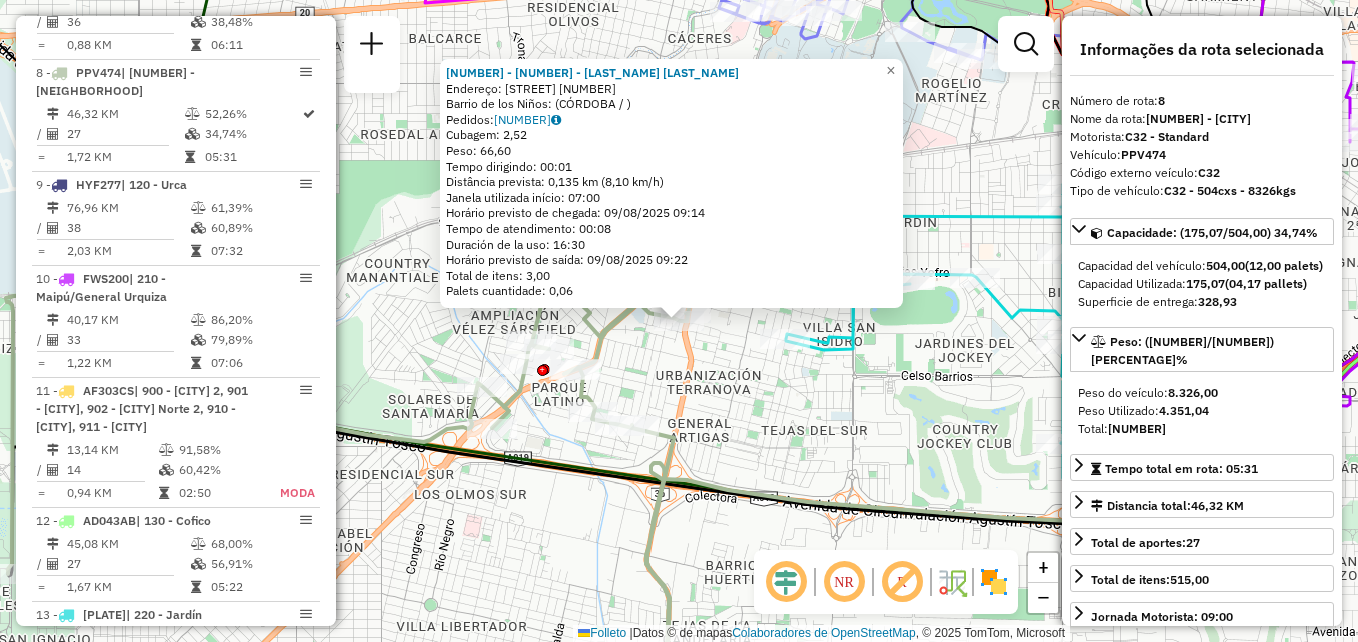 scroll, scrollTop: 1381, scrollLeft: 0, axis: vertical 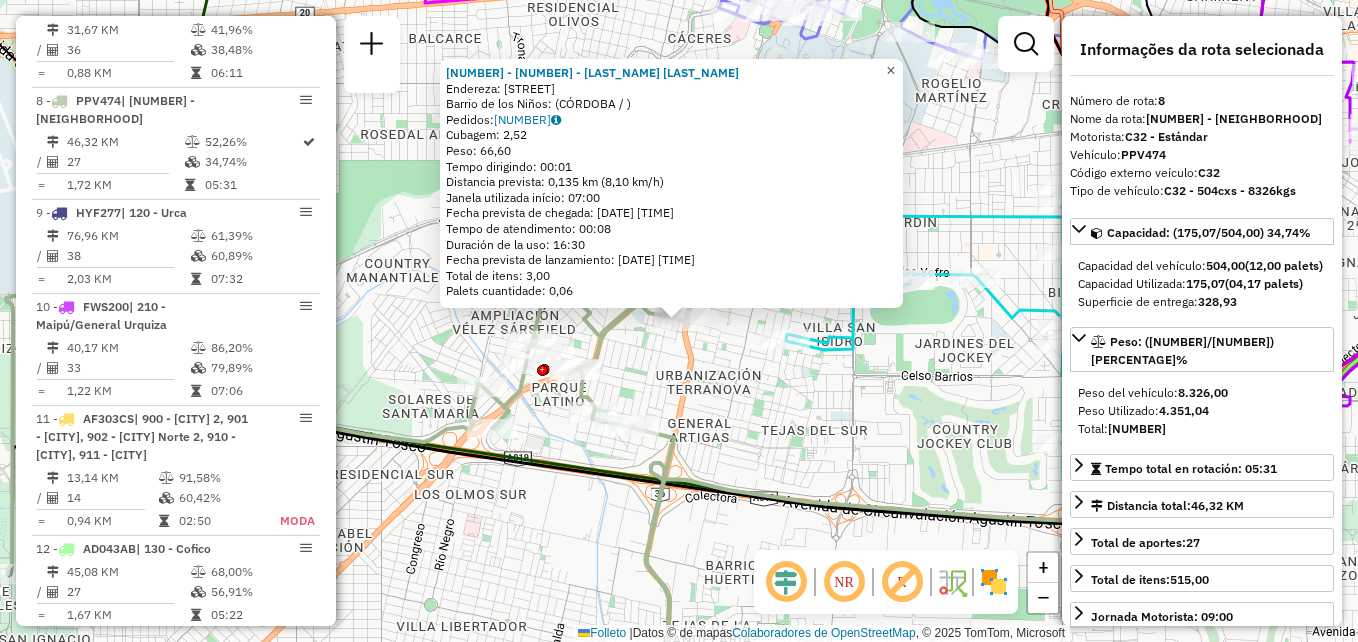 click on "×" 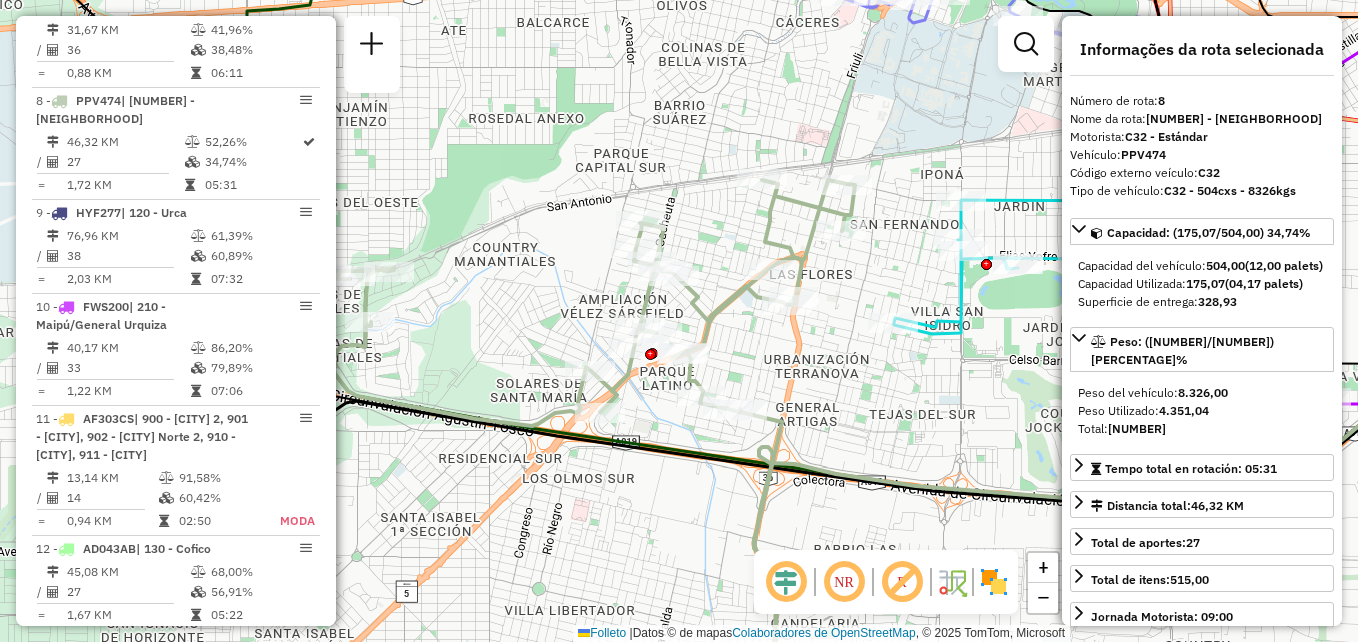 drag, startPoint x: 729, startPoint y: 150, endPoint x: 837, endPoint y: 134, distance: 109.17875 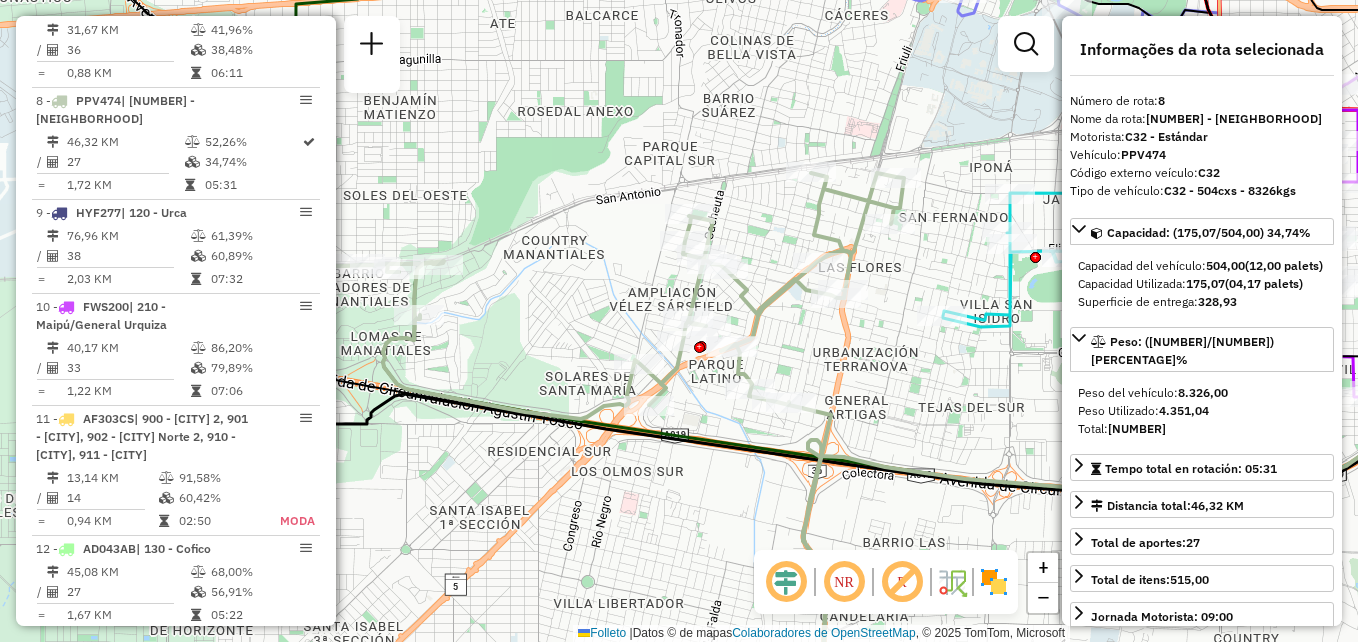 drag, startPoint x: 712, startPoint y: 130, endPoint x: 761, endPoint y: 123, distance: 49.497475 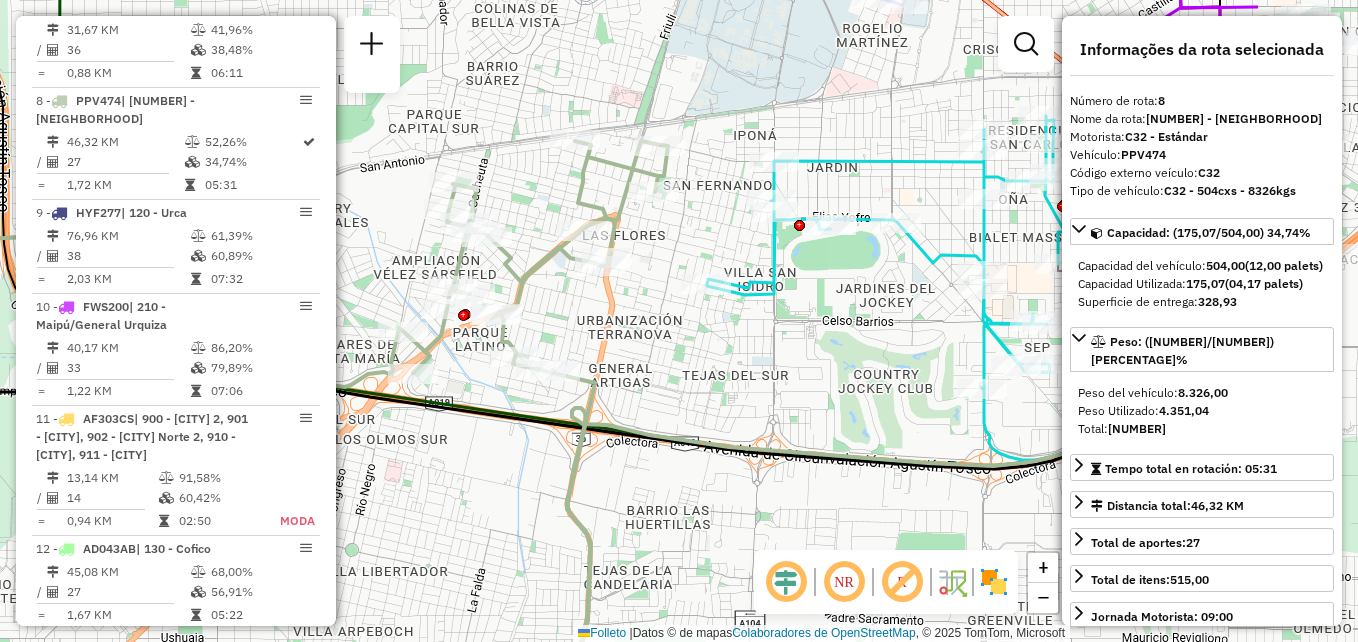 drag, startPoint x: 842, startPoint y: 401, endPoint x: 633, endPoint y: 369, distance: 211.43556 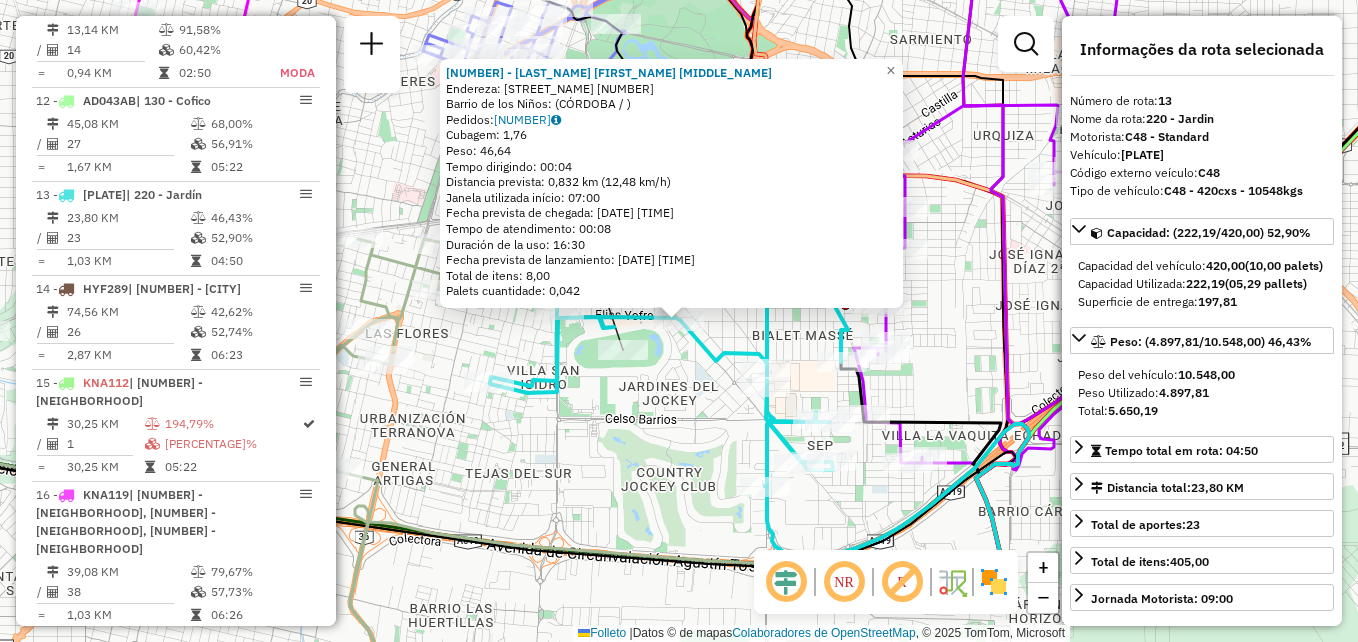 scroll, scrollTop: 1941, scrollLeft: 0, axis: vertical 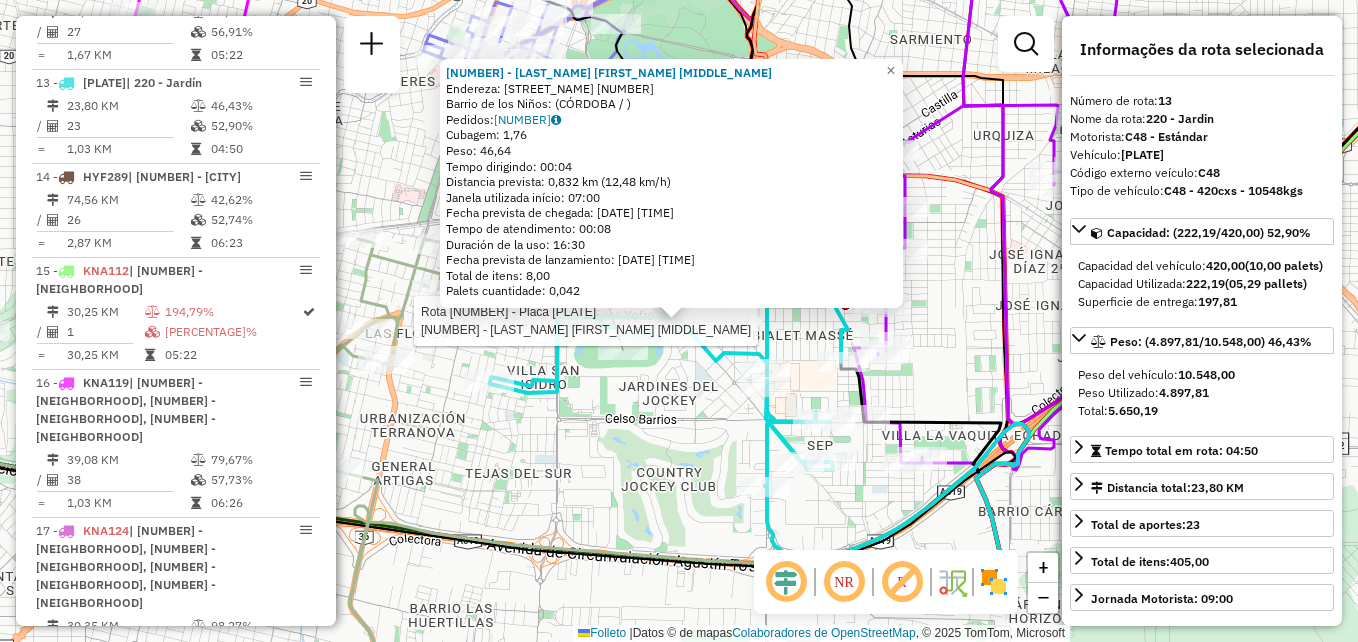 drag, startPoint x: 741, startPoint y: 492, endPoint x: 751, endPoint y: 446, distance: 47.07441 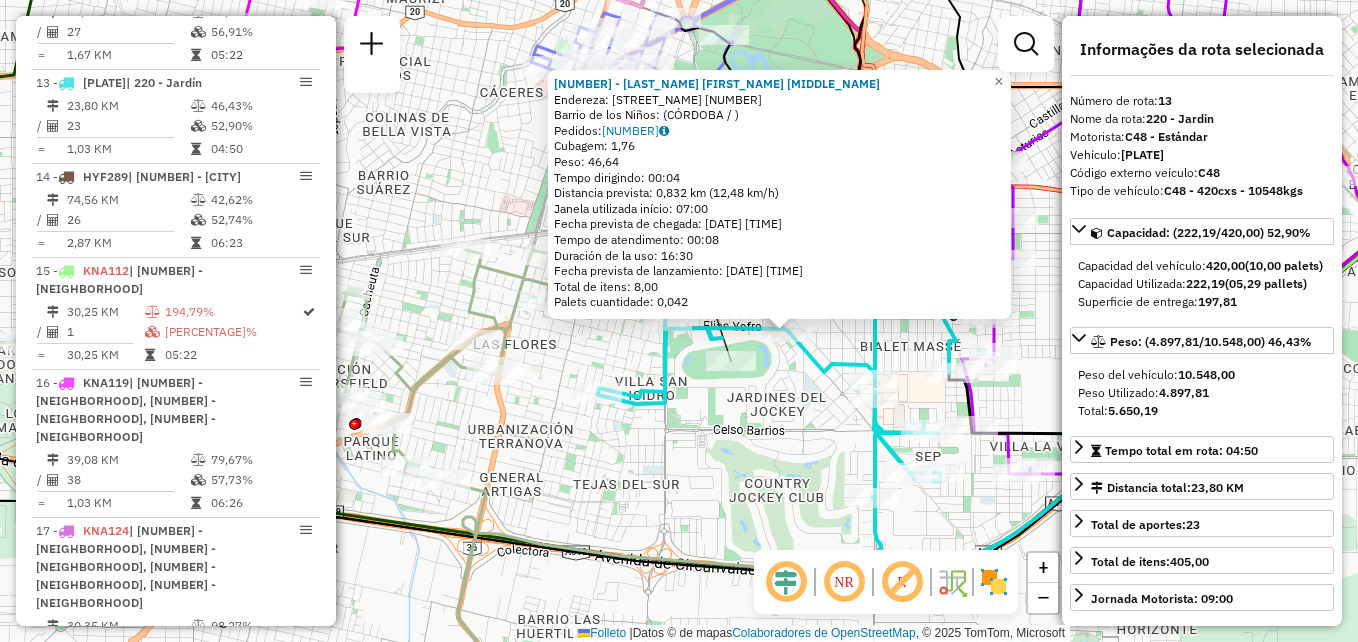 click on "Janela de atendimento Grade de atendimento Capacidade Transportadoras Veículos Cliente Pedidos  Rotas Selecione os dias de semana para filtrar as janelas de atendimento  Seg   Ter   Qua   Qui   Sex   Sáb   Dom  Informe o período da janela de atendimento: De: Até:  Filtrar exatamente a janela do cliente  Considerar janela de atendimento padrão  Selecione os dias de semana para filtrar as grades de atendimento  Seg   Ter   Qua   Qui   Sex   Sáb   Dom   Considerar clientes sem dia de atendimento cadastrado  Clientes fora do dia de atendimento selecionado Filtrar as atividades entre os valores definidos abaixo:  Peso mínimo:   Peso máximo:   Cubagem mínima:   Cubagem máxima:   De:   Até:  Filtrar as atividades entre o tempo de atendimento definido abaixo:  De:   Até:   Considerar capacidade total dos clientes não roteirizados Transportadora: Selecione um ou mais itens Tipo de veículo: Selecione um ou mais itens Veículo: Selecione um ou mais itens Motorista: Selecione um ou mais itens Nome: Rótulo:" at bounding box center (1026, 53) 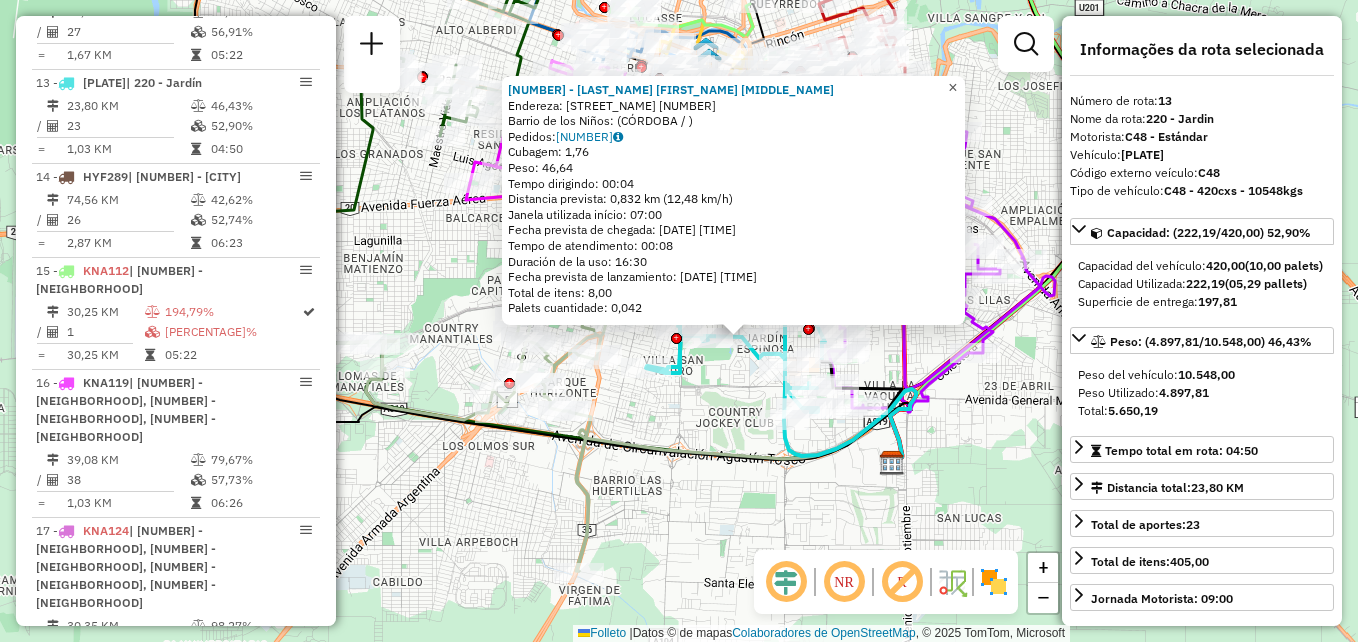 click on "×" 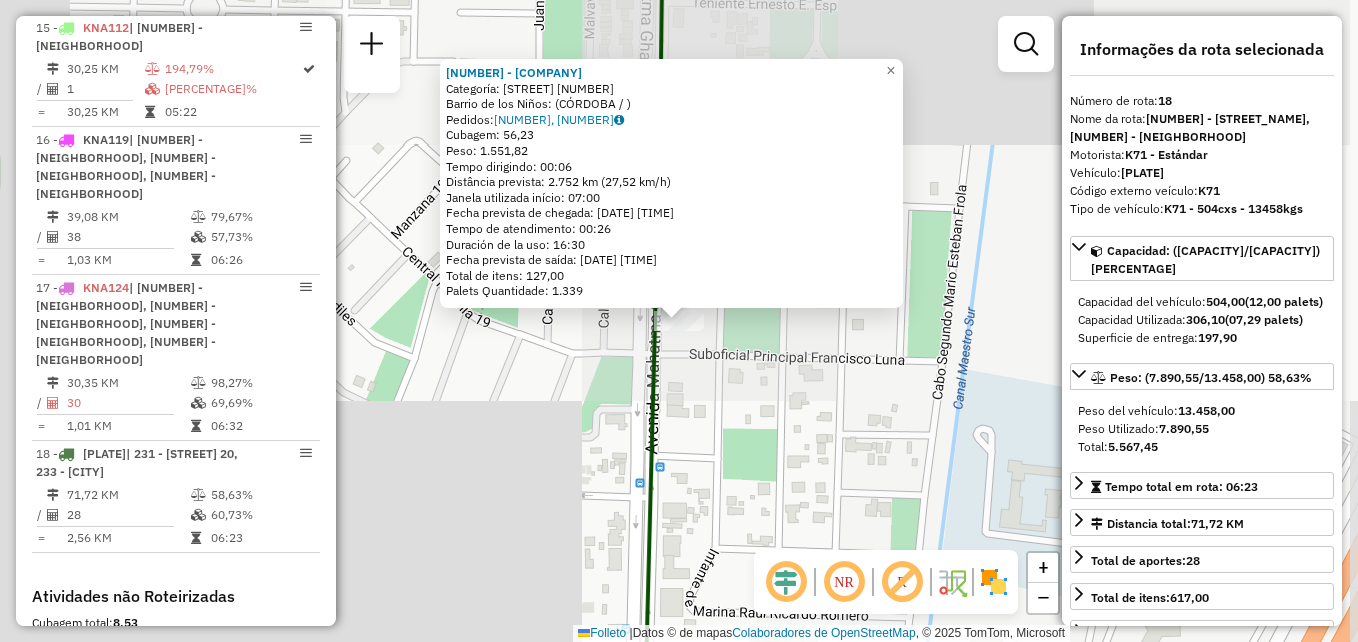 scroll, scrollTop: 2334, scrollLeft: 0, axis: vertical 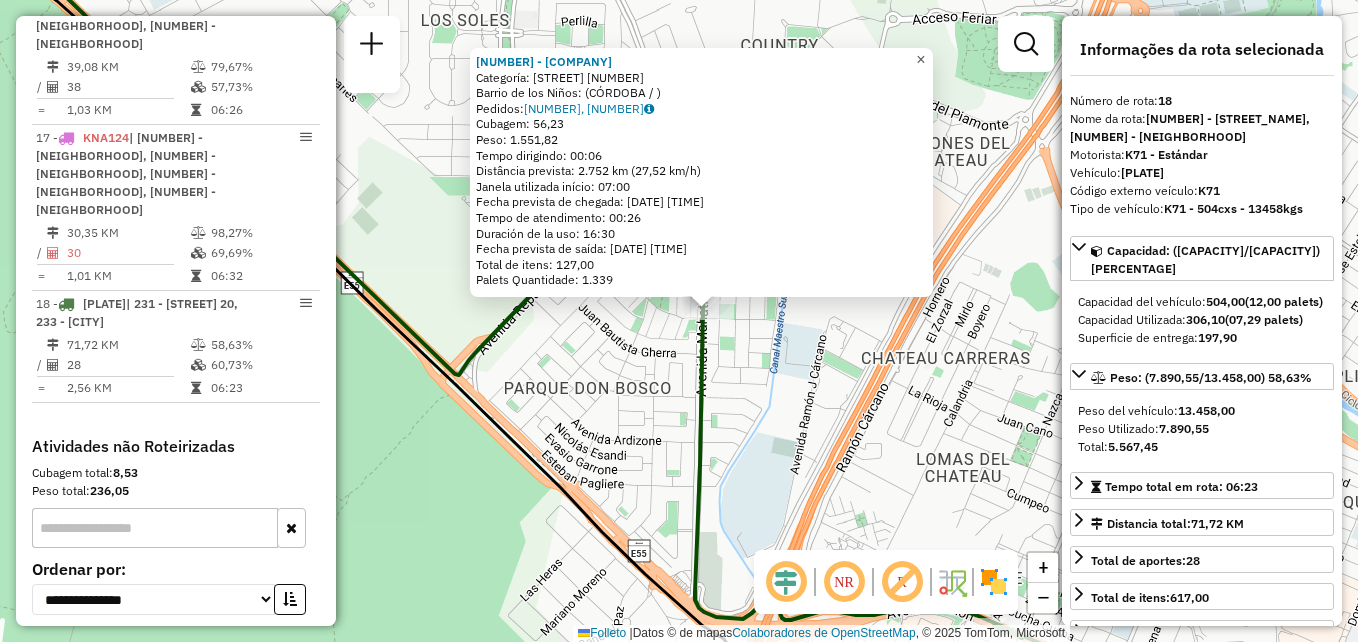 click on "×" 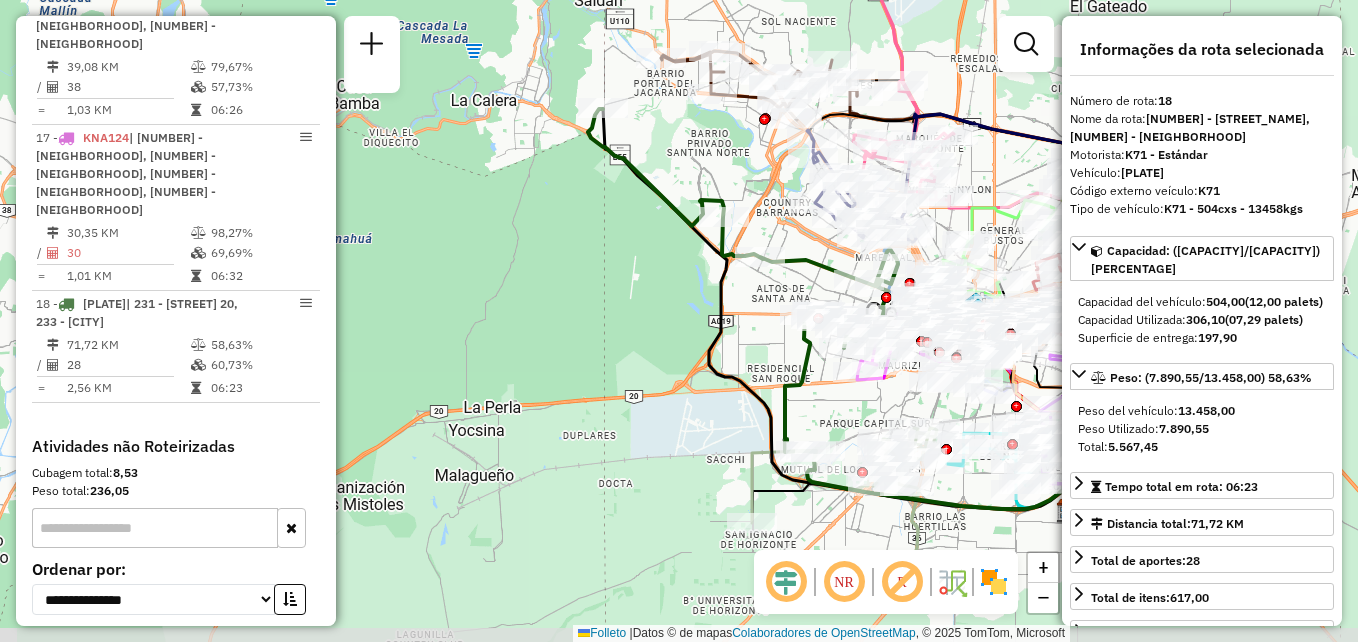 drag, startPoint x: 661, startPoint y: 346, endPoint x: 633, endPoint y: 310, distance: 45.607018 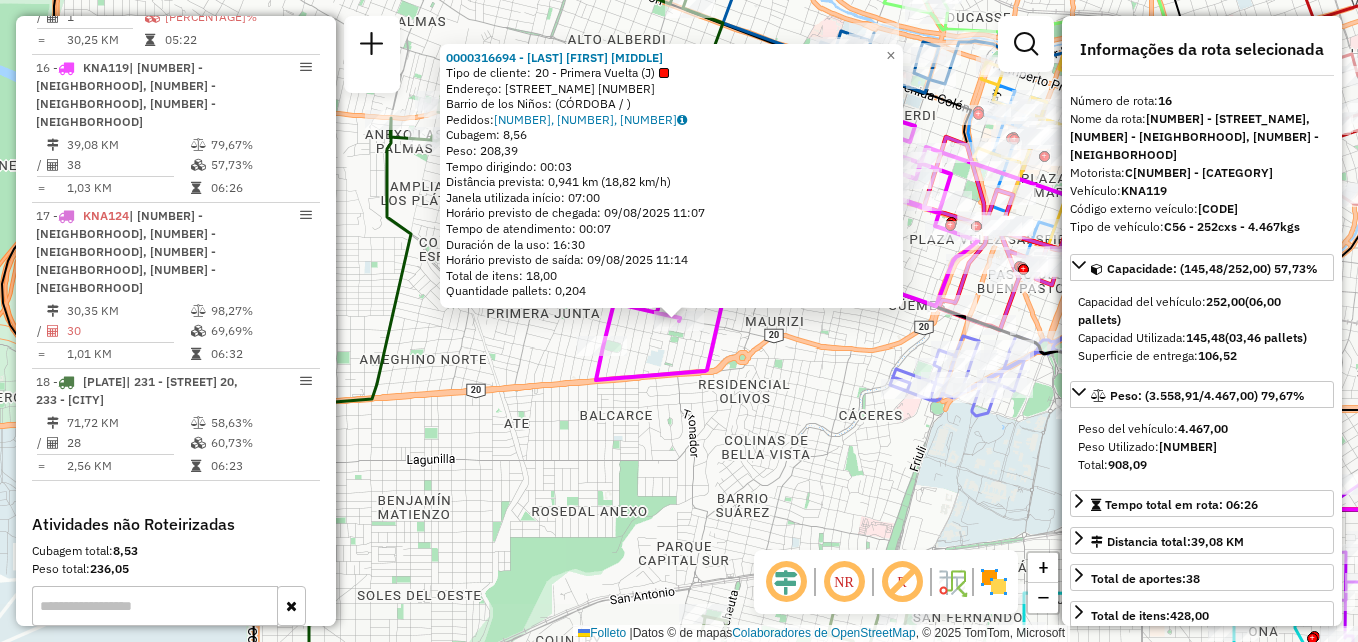 scroll, scrollTop: 2223, scrollLeft: 0, axis: vertical 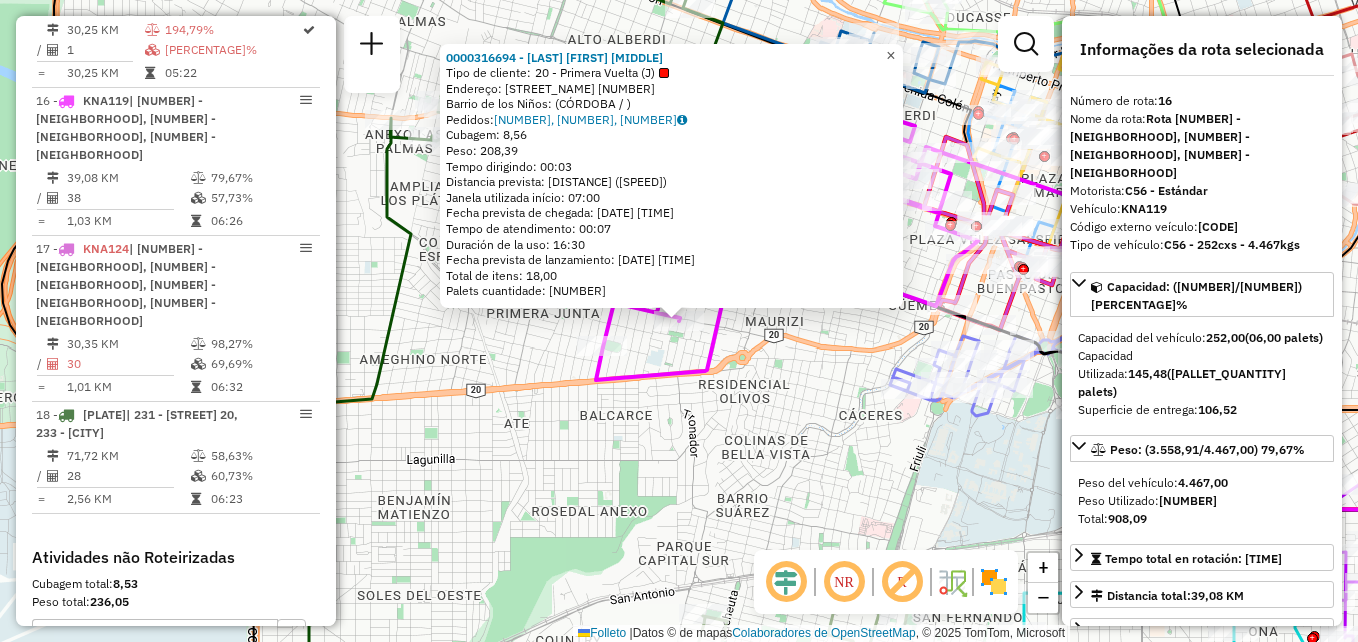 click on "×" 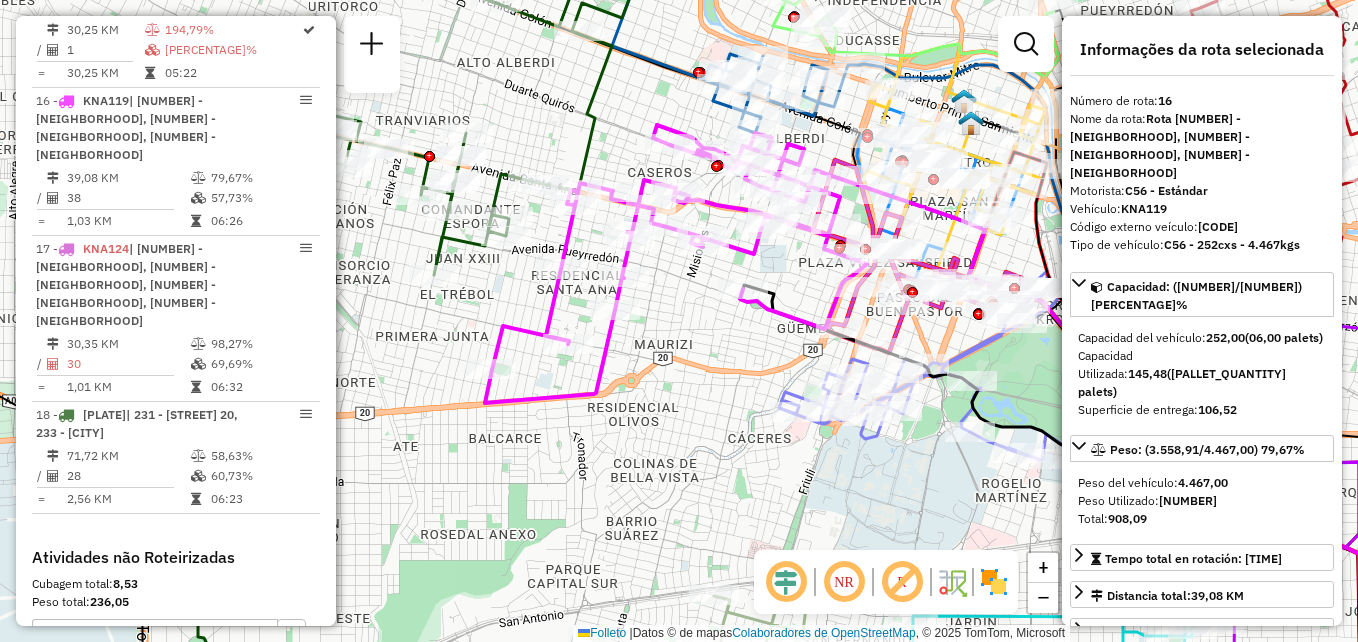 drag, startPoint x: 796, startPoint y: 347, endPoint x: 653, endPoint y: 400, distance: 152.50574 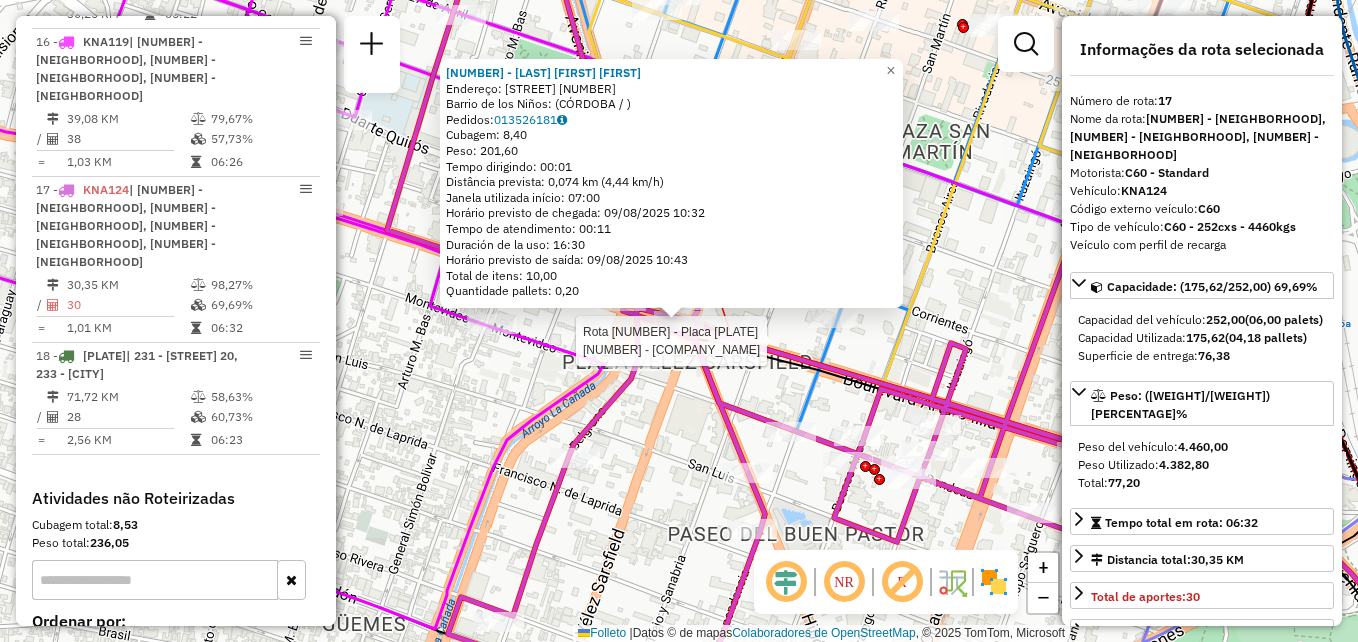 scroll, scrollTop: 2334, scrollLeft: 0, axis: vertical 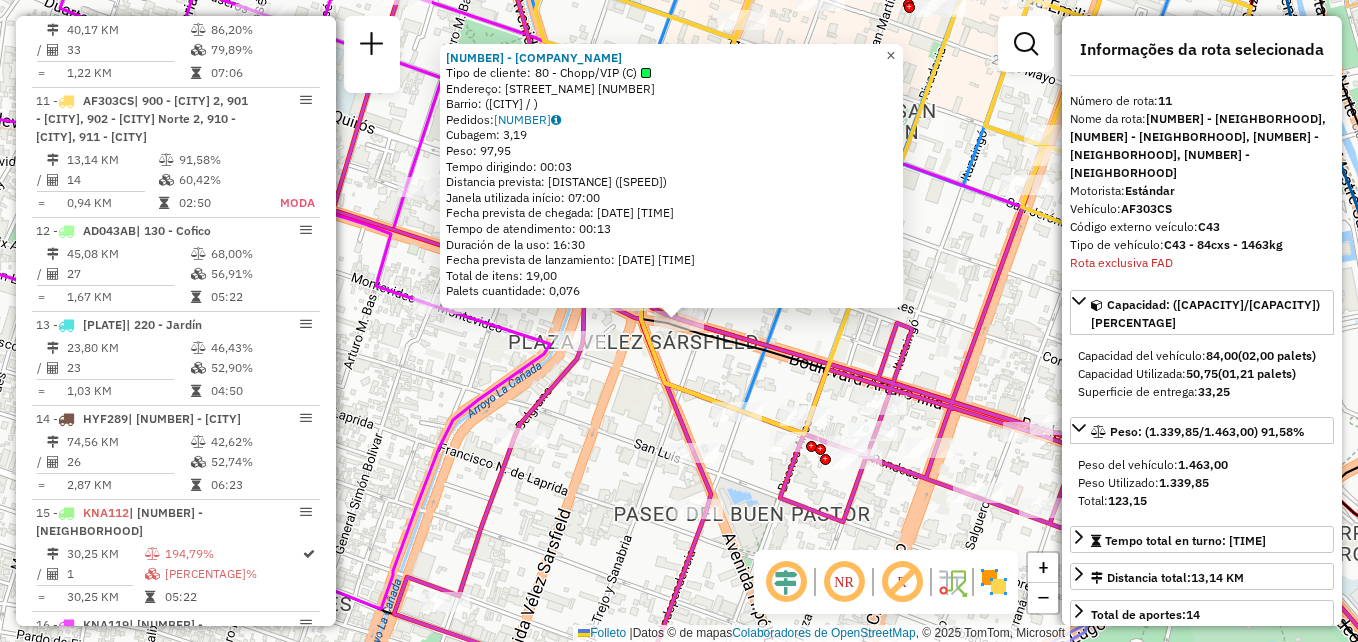 click on "×" 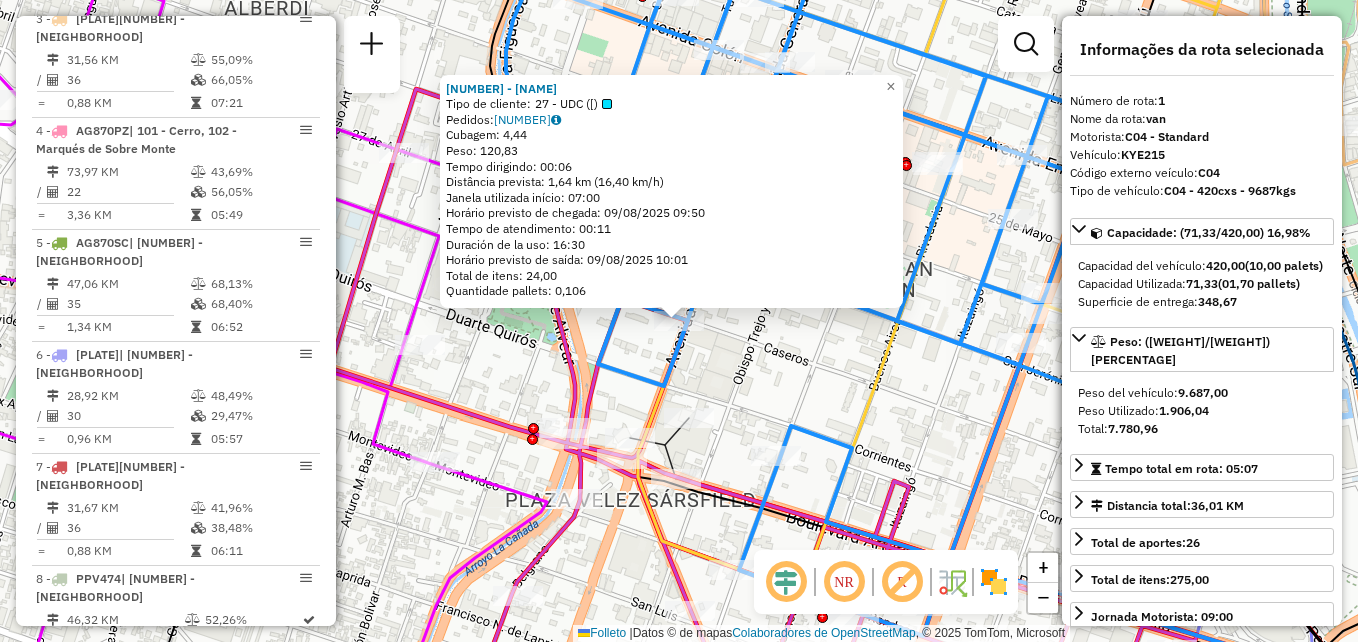 scroll, scrollTop: 705, scrollLeft: 0, axis: vertical 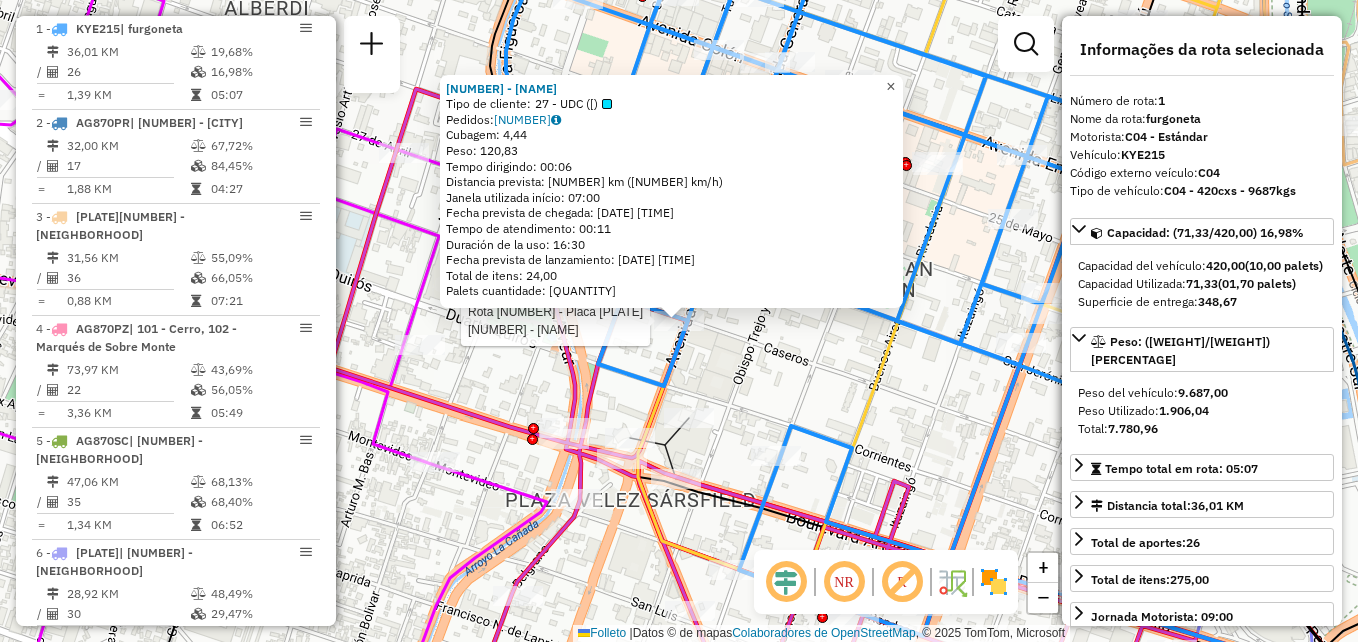 click on "×" 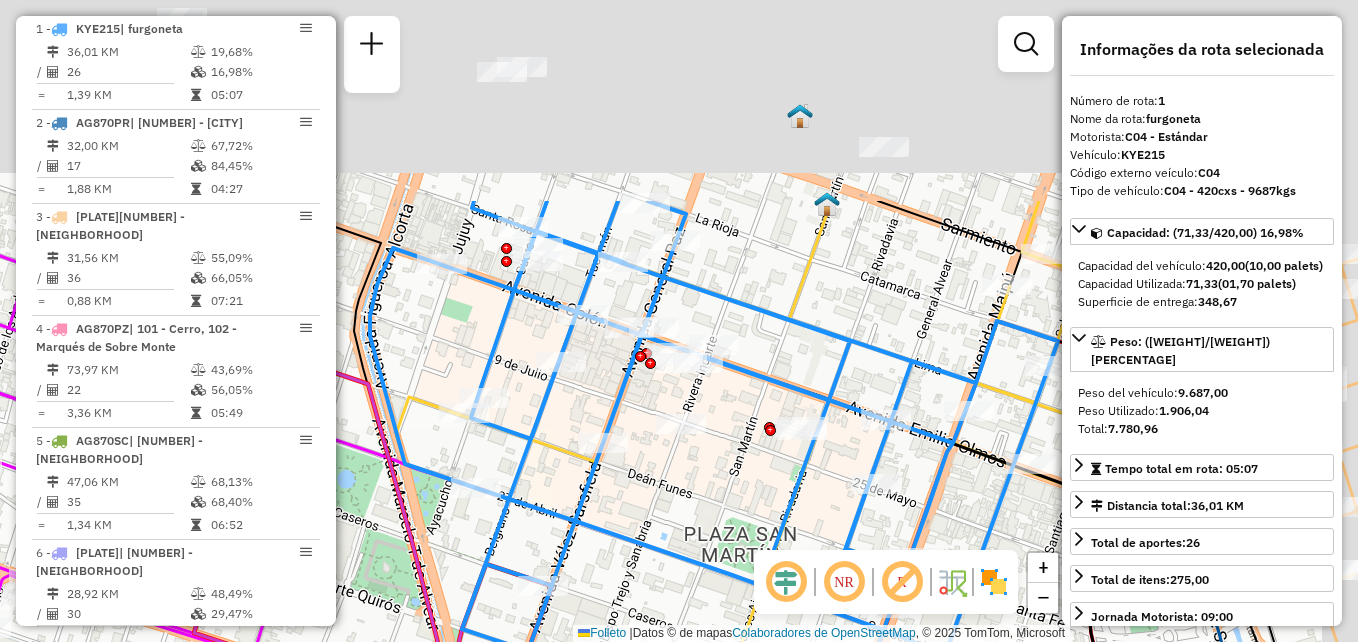 drag, startPoint x: 866, startPoint y: 354, endPoint x: 776, endPoint y: 526, distance: 194.12367 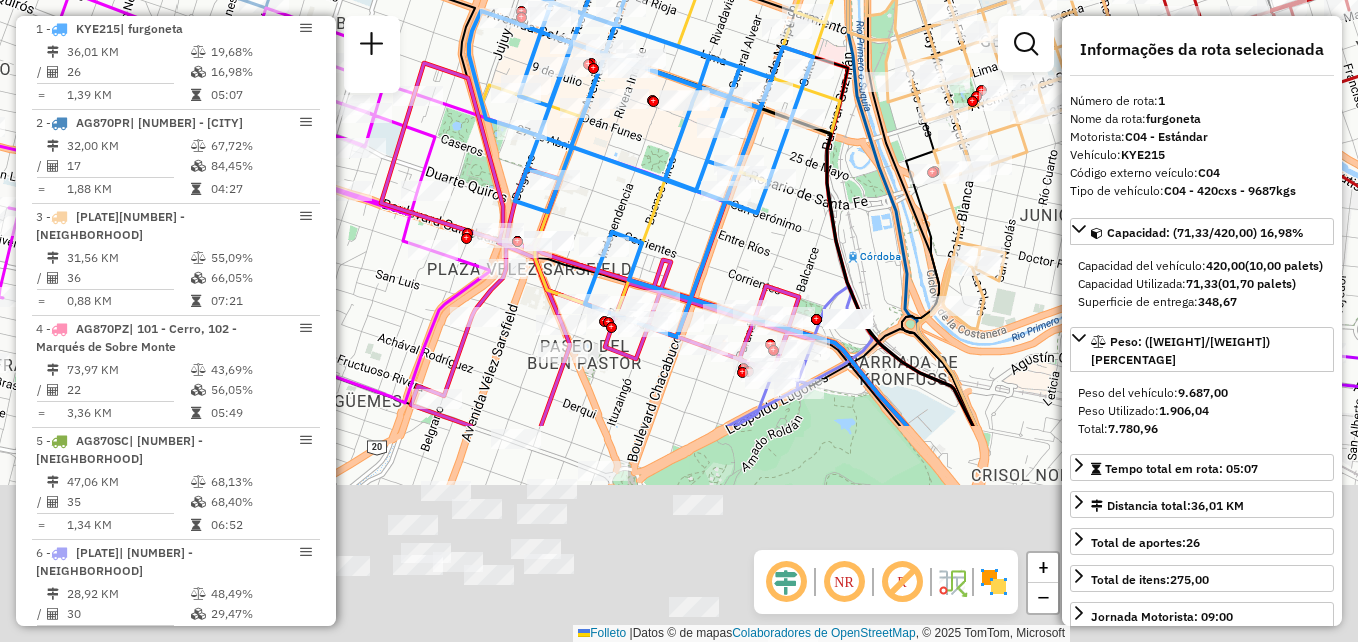 drag, startPoint x: 729, startPoint y: 191, endPoint x: 686, endPoint y: 0, distance: 195.78049 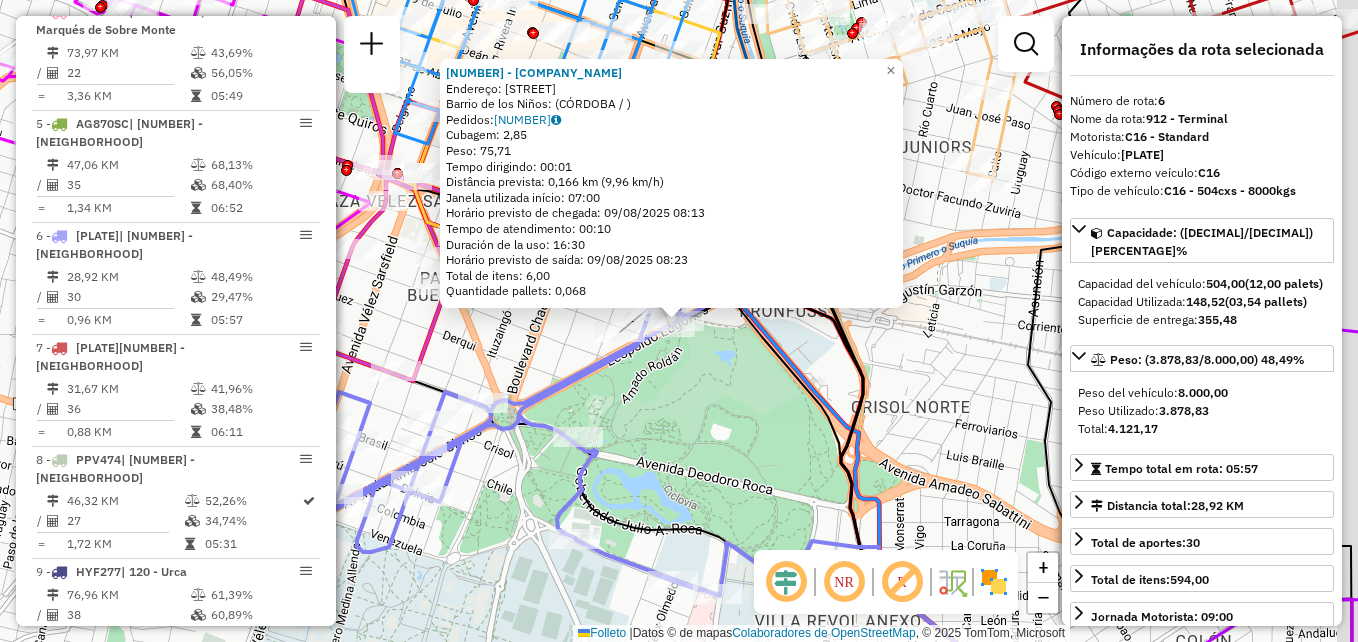 scroll, scrollTop: 1193, scrollLeft: 0, axis: vertical 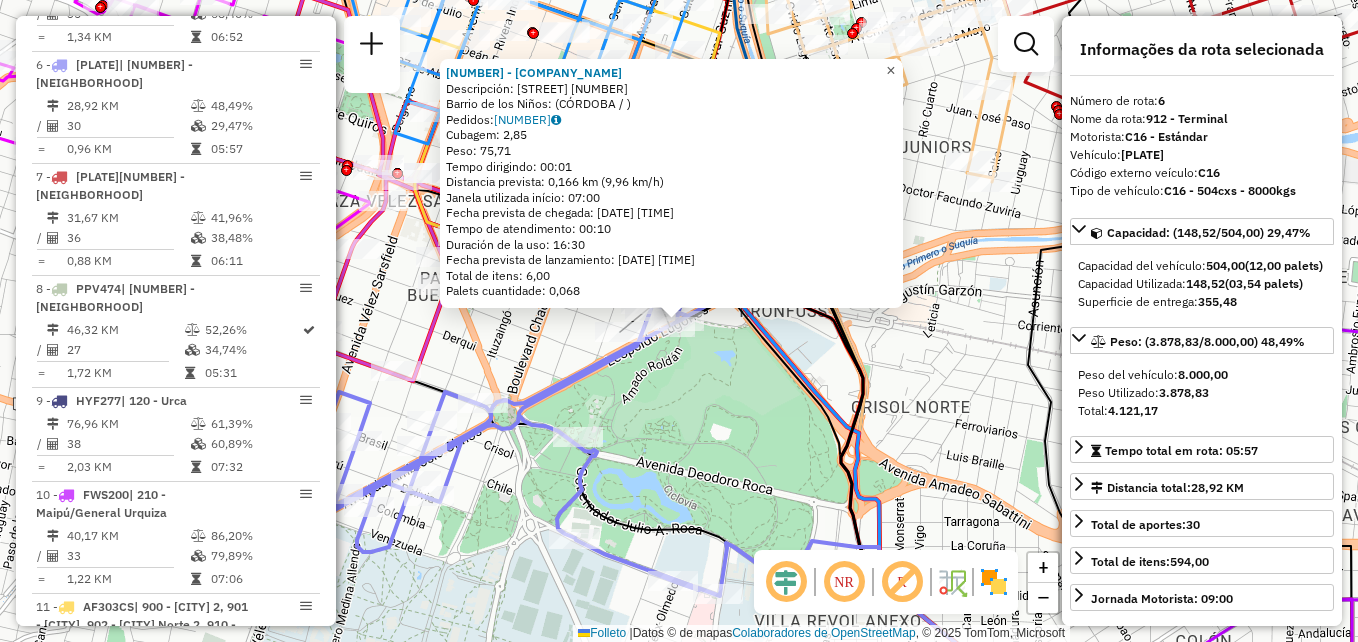 click on "×" 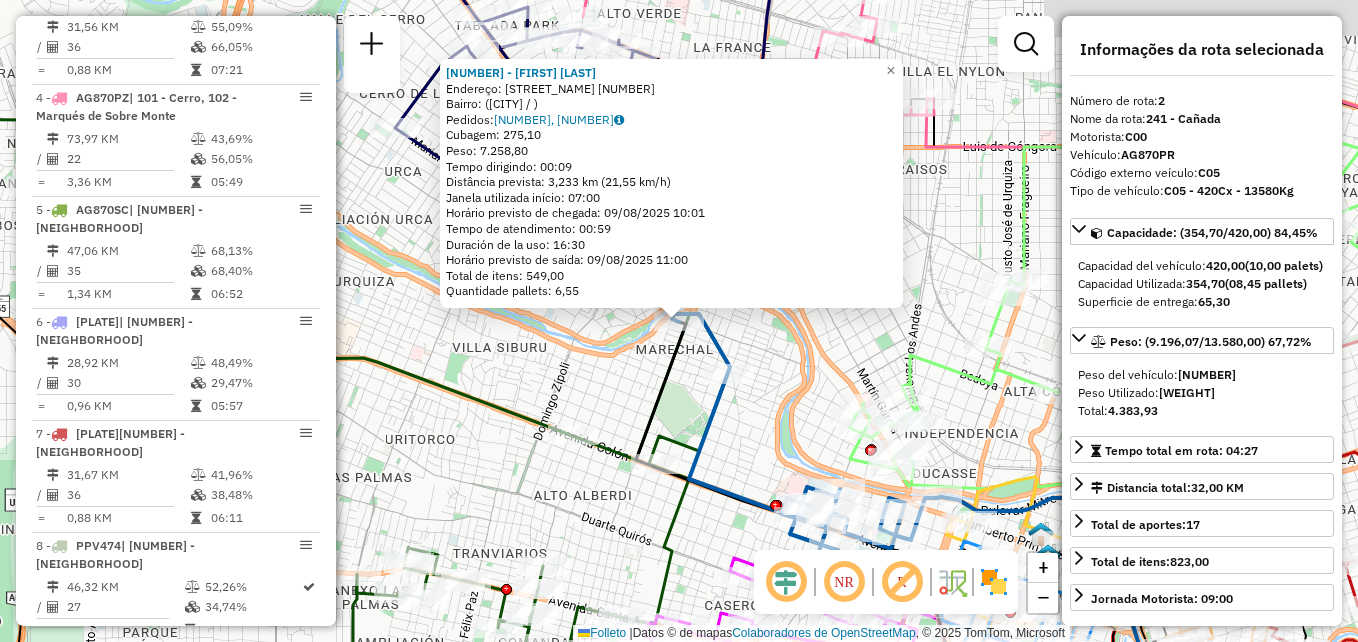 scroll, scrollTop: 799, scrollLeft: 0, axis: vertical 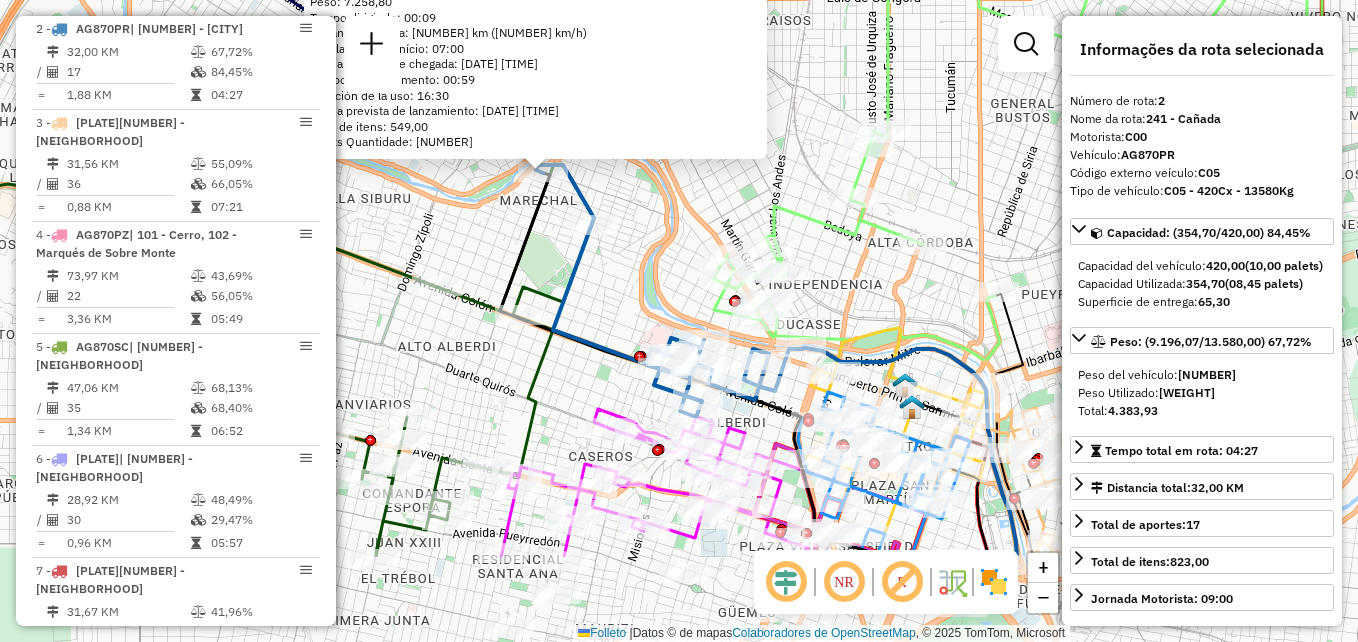 drag, startPoint x: 692, startPoint y: 451, endPoint x: 547, endPoint y: 303, distance: 207.19315 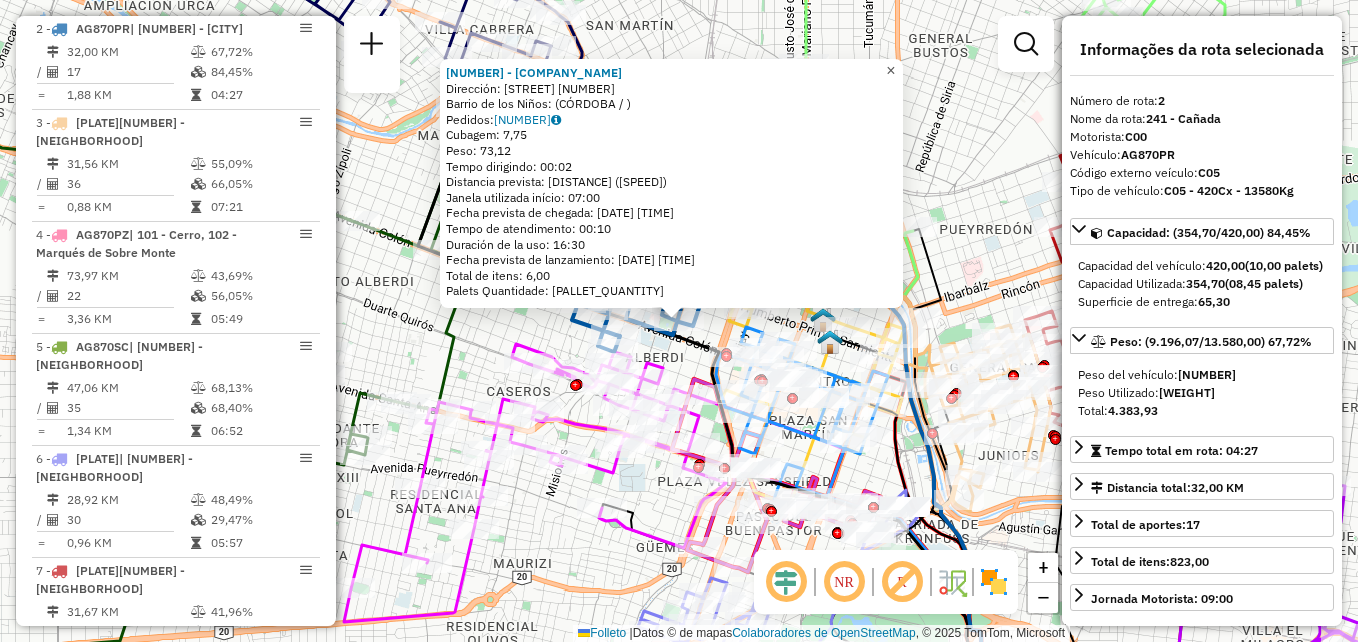 click on "×" 